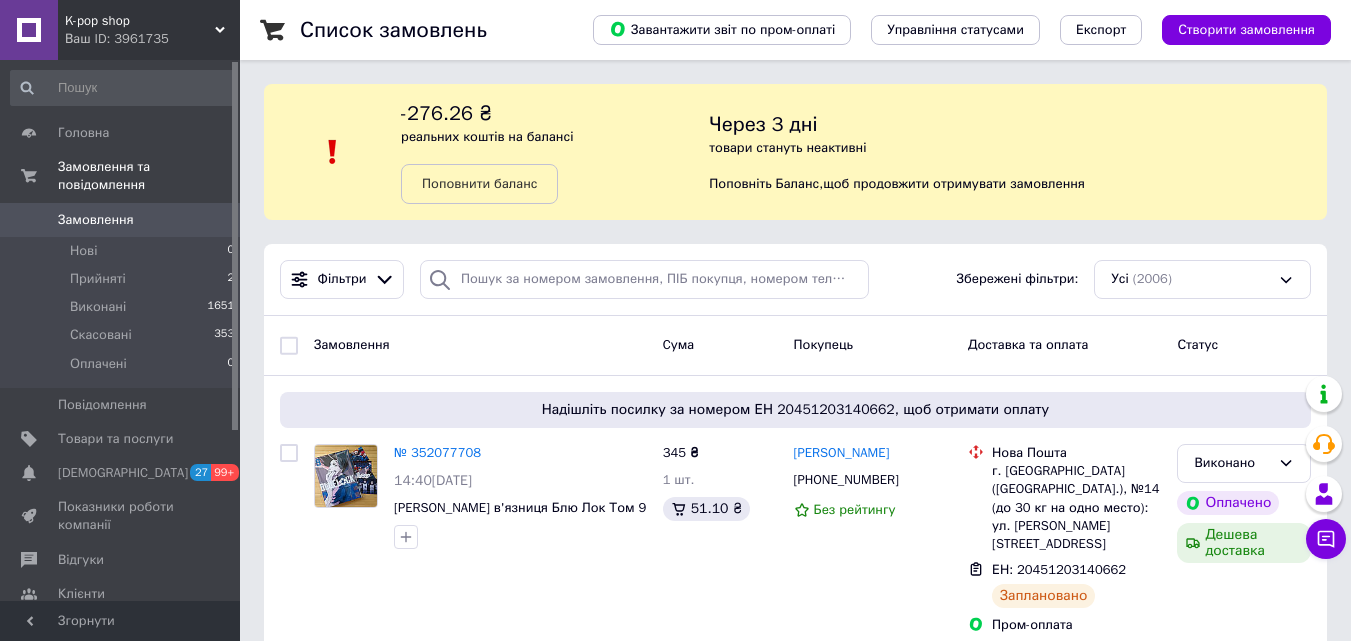 scroll, scrollTop: 0, scrollLeft: 0, axis: both 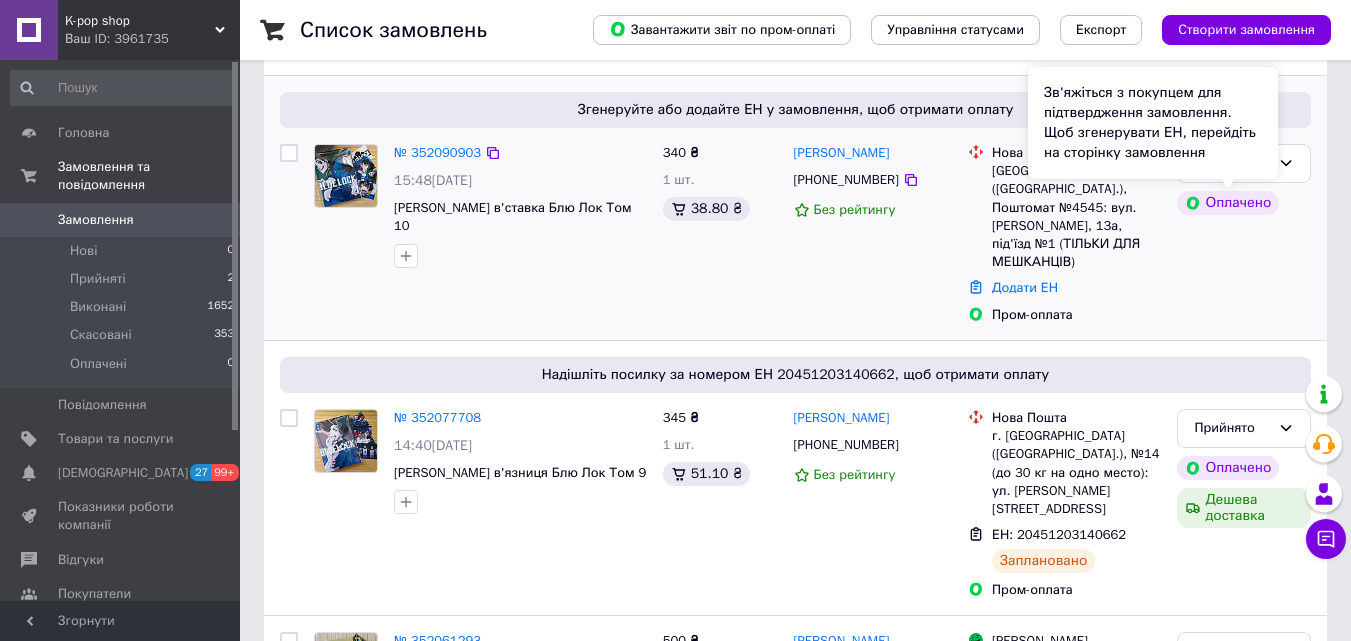click on "Прийнято Оплачено" at bounding box center (1244, 234) 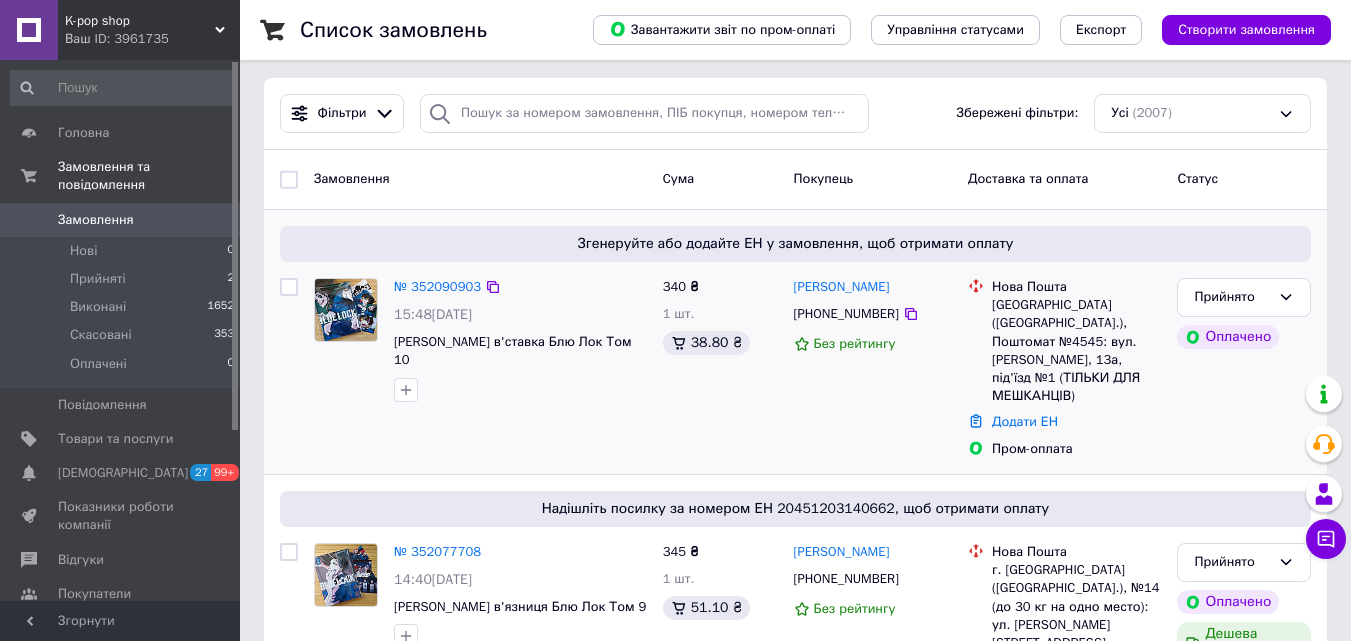 scroll, scrollTop: 200, scrollLeft: 0, axis: vertical 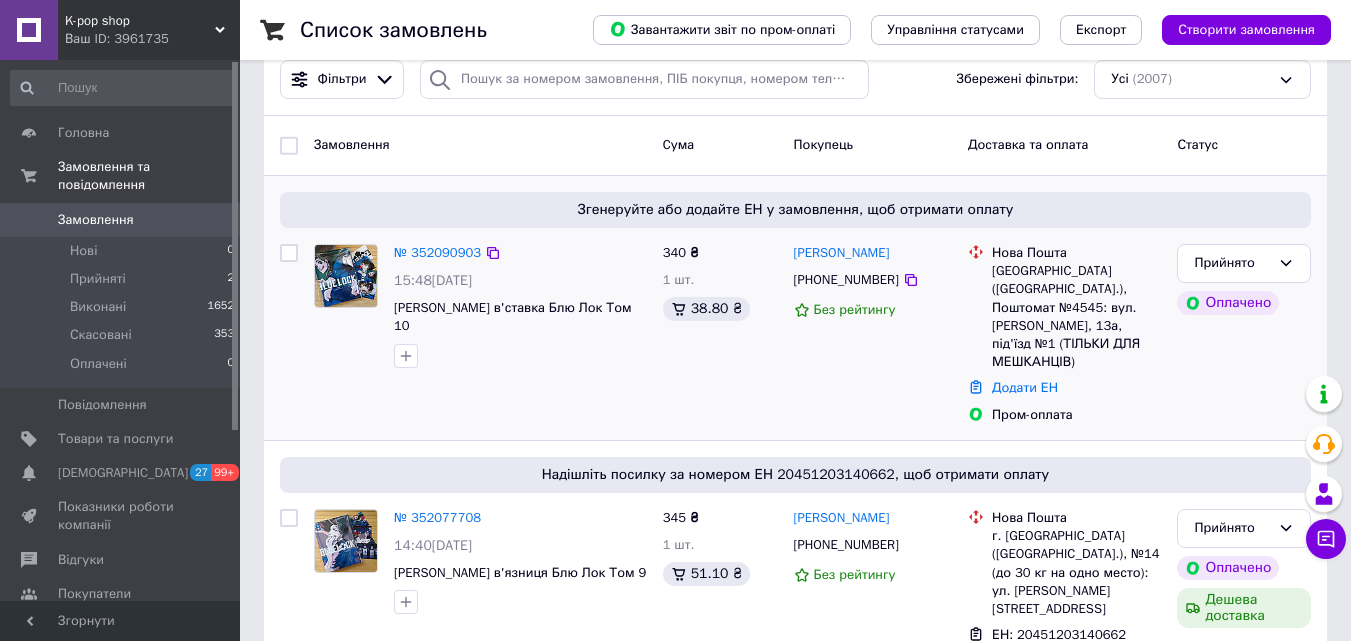 click on "Прийнято Оплачено" at bounding box center [1244, 334] 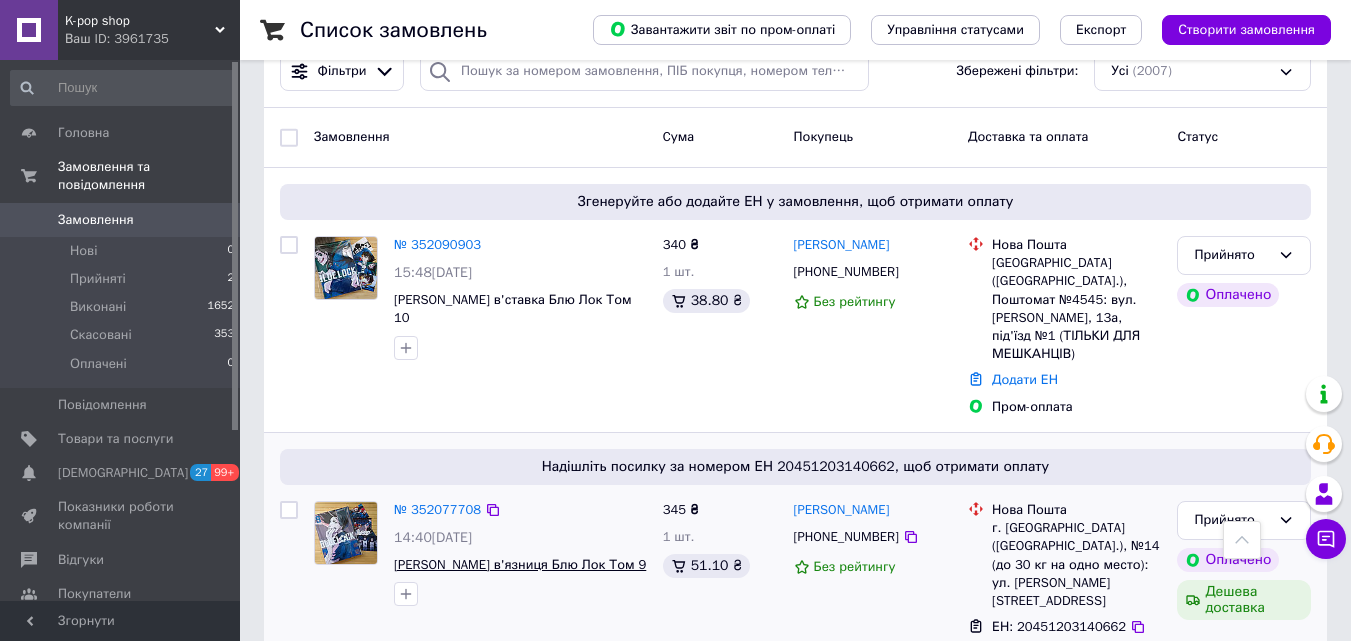scroll, scrollTop: 200, scrollLeft: 0, axis: vertical 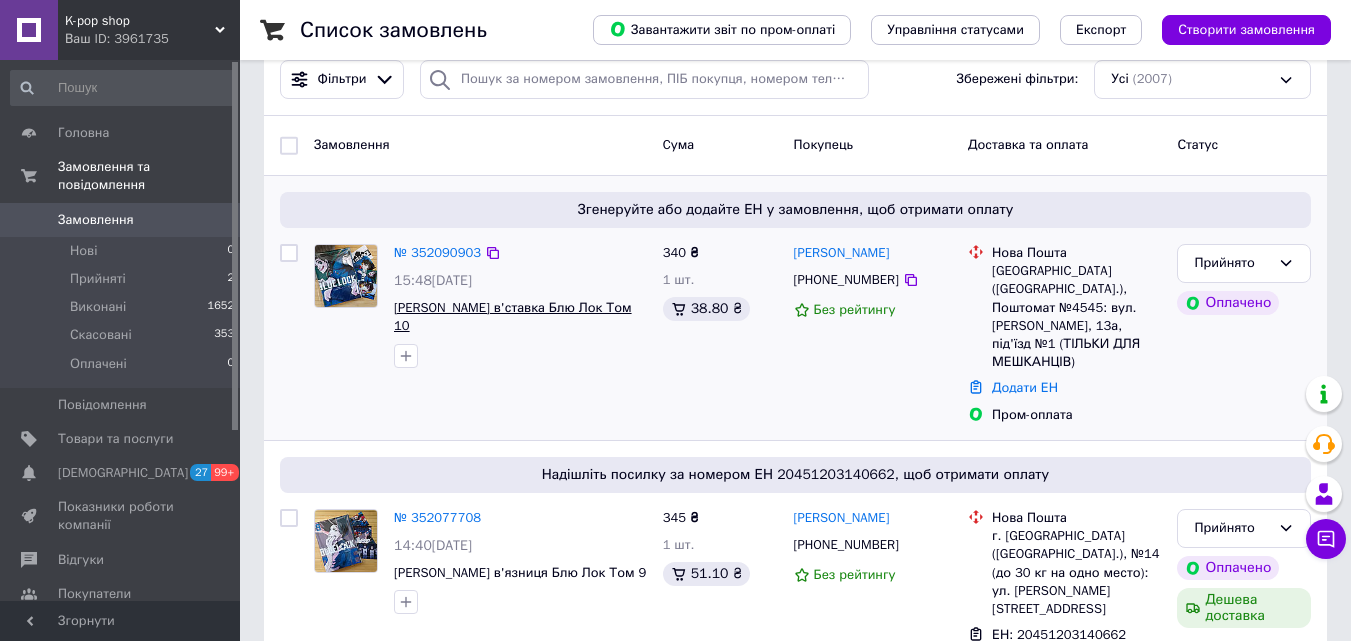 drag, startPoint x: 451, startPoint y: 322, endPoint x: 596, endPoint y: 300, distance: 146.65947 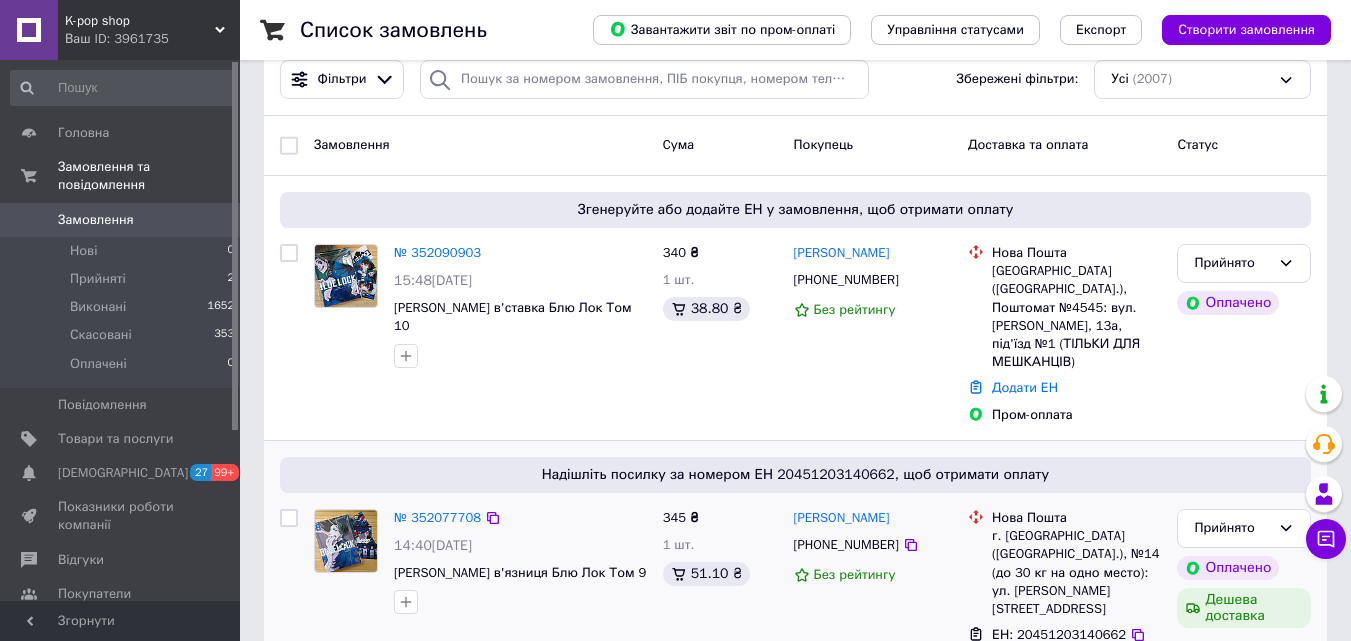 copy on "Блю Лок Том 10" 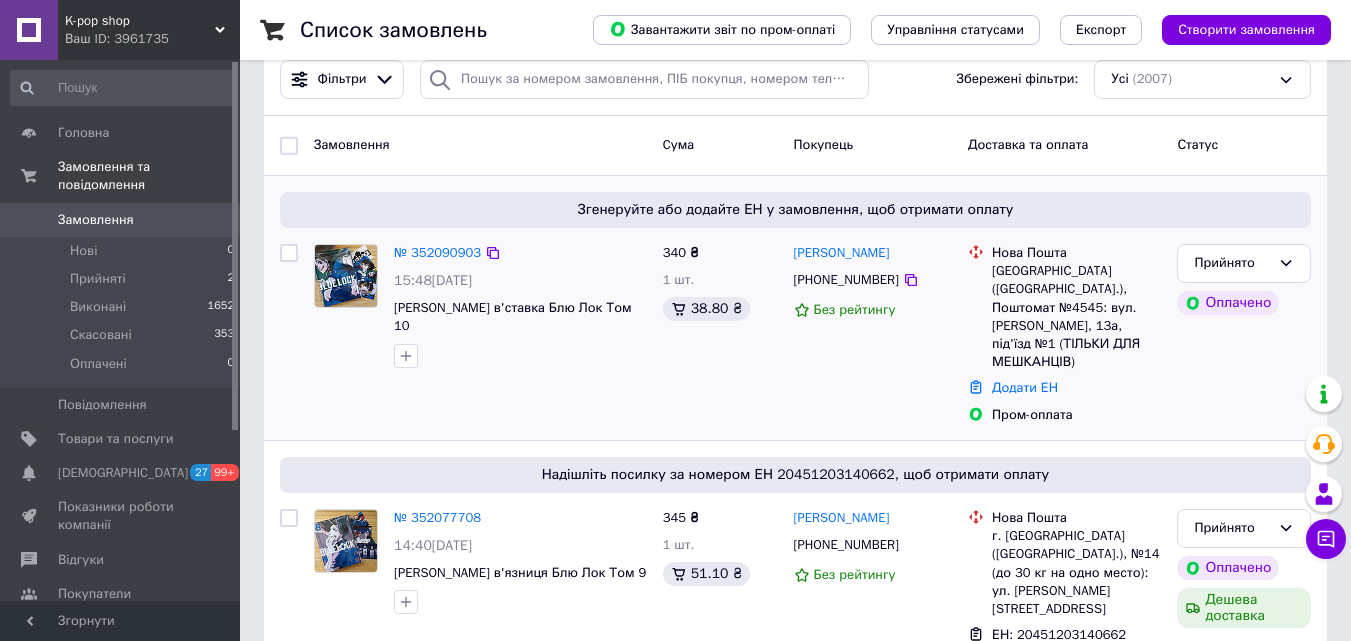 click on "Київ (Київська обл.), Поштомат №4545: вул. Анни Ахматової, 13а, під'їзд №1 (ТІЛЬКИ ДЛЯ МЕШКАНЦІВ)" at bounding box center (1076, 316) 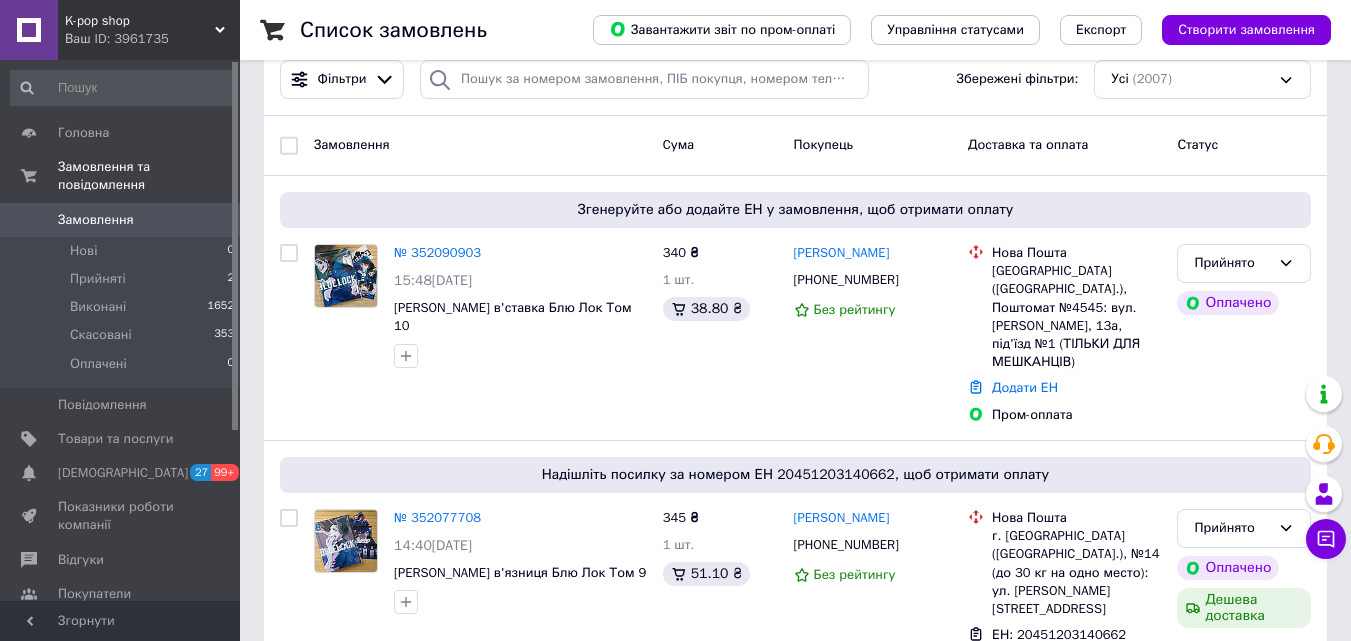 click on "№ 352090903" at bounding box center (437, 252) 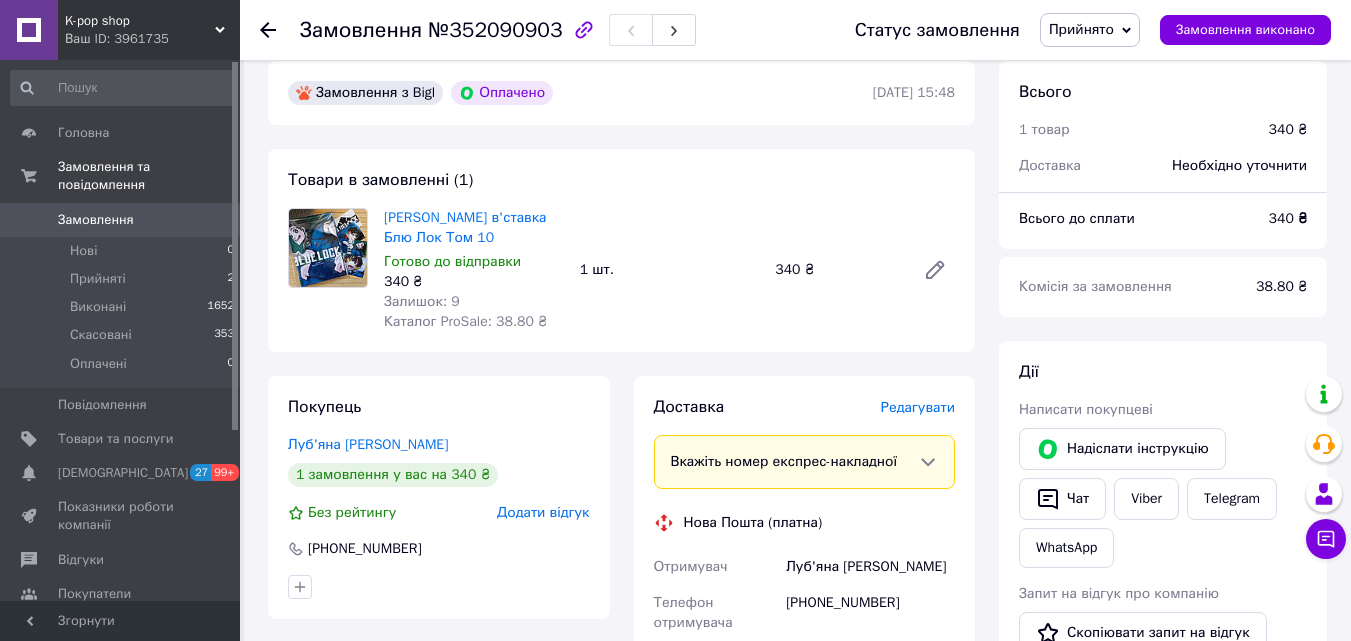 scroll, scrollTop: 0, scrollLeft: 0, axis: both 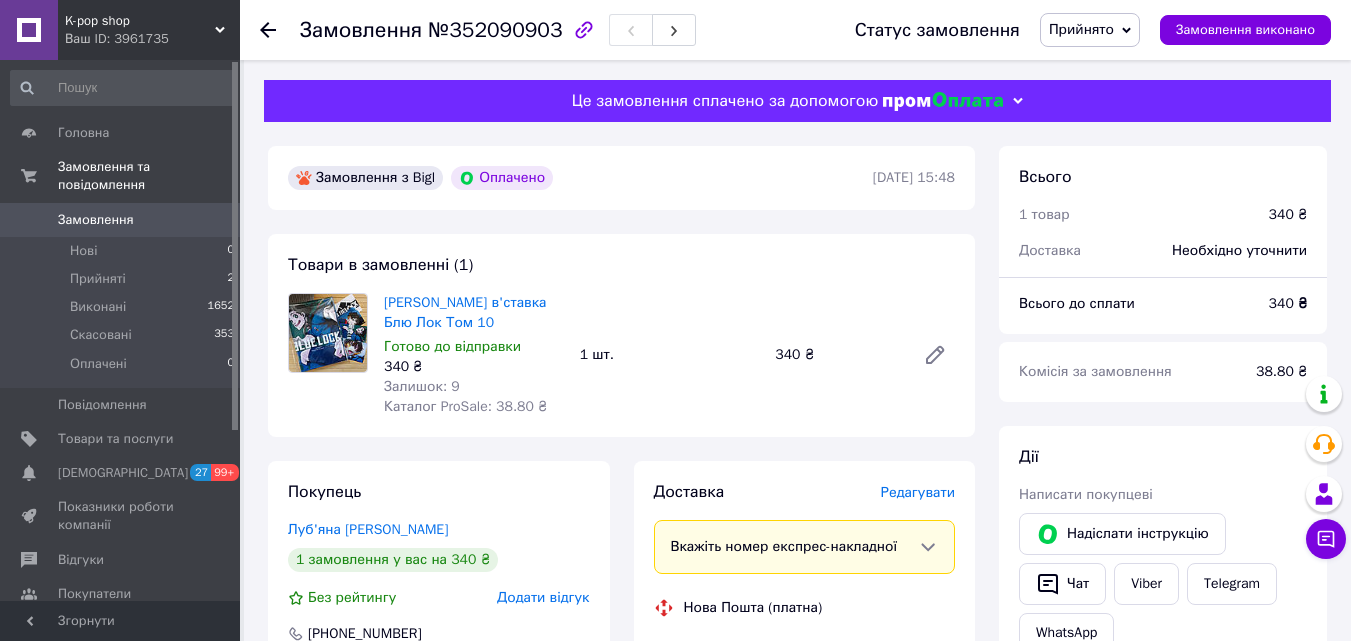 click 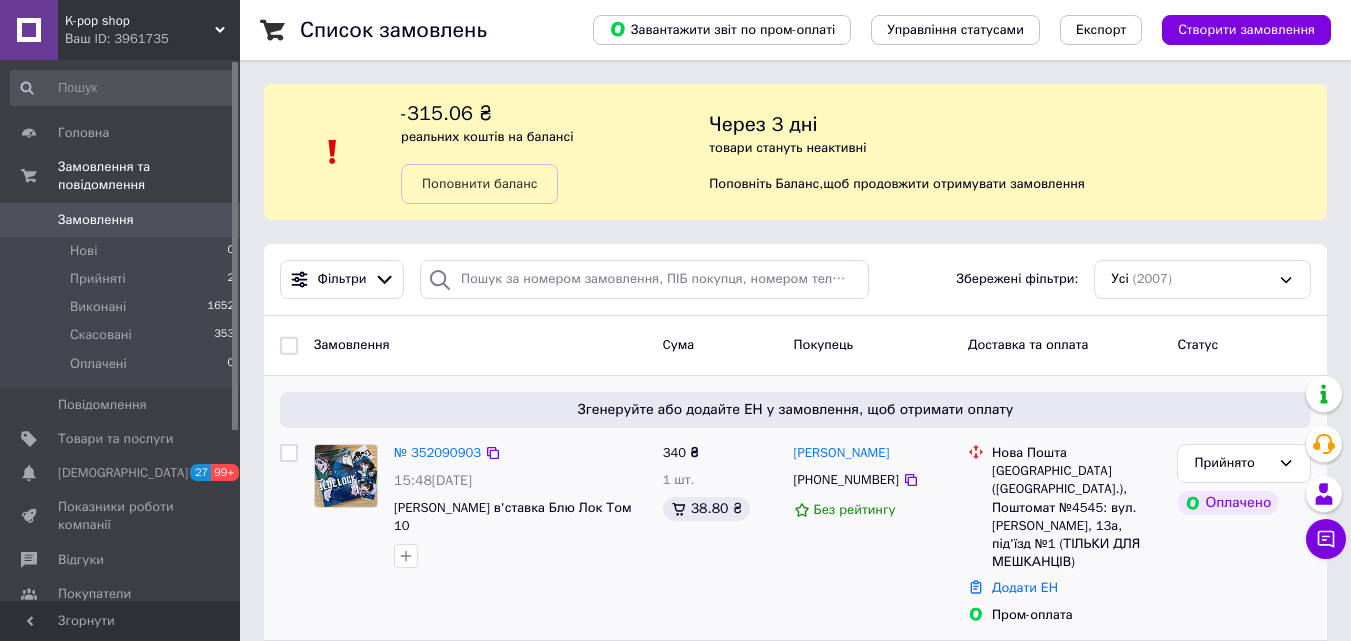 drag, startPoint x: 917, startPoint y: 448, endPoint x: 789, endPoint y: 450, distance: 128.01562 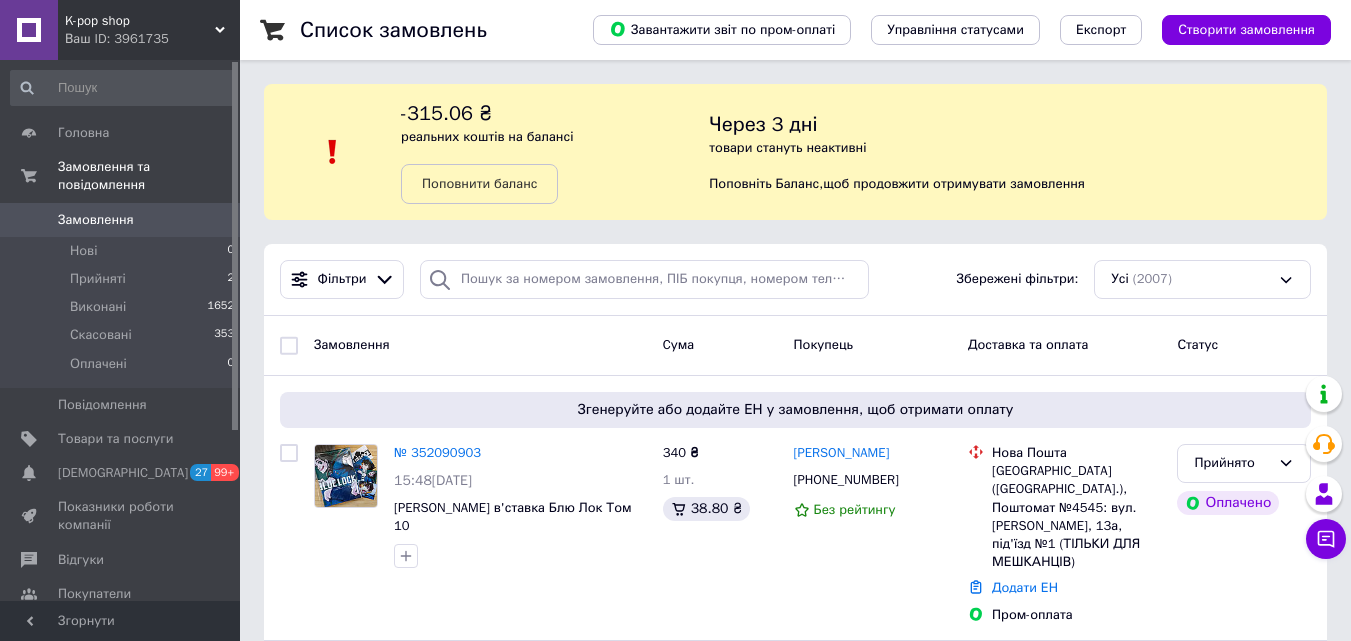 copy on "[PERSON_NAME]" 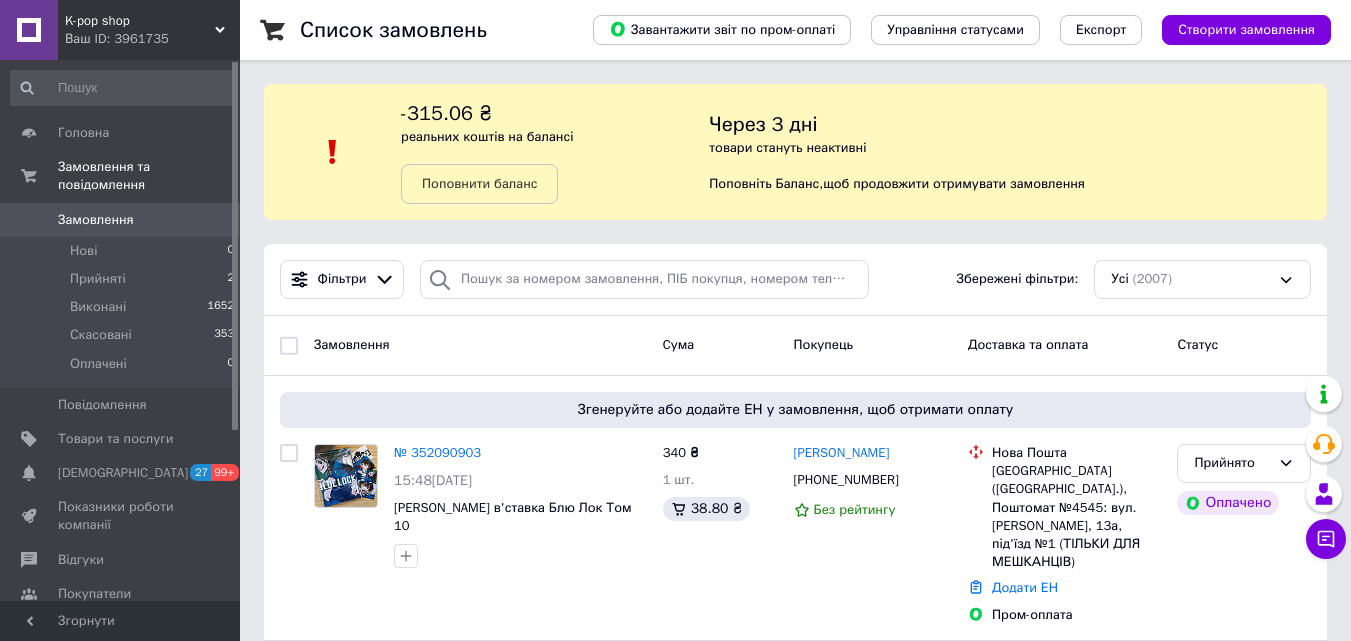click on "Список замовлень   Завантажити звіт по пром-оплаті Управління статусами Експорт Створити замовлення -315.06 ₴ реальних коштів на балансі Поповнити баланс Через 3 дні товари стануть неактивні Поповніть Баланс ,  щоб продовжити отримувати замовлення Фільтри Збережені фільтри: Усі (2007) Замовлення Cума Покупець Доставка та оплата Статус Згенеруйте або додайте ЕН у замовлення, щоб отримати оплату № 352090903 15:48, 10.07.2025 Мунеюки Канесіро Синя в'ставка Блю Лок Том 10 340 ₴ 1 шт. 38.80 ₴ Валентина Луб'яна +380508424645 Без рейтингу Нова Пошта Додати ЕН Пром-оплата Прийнято № 352077708" at bounding box center [795, 2270] 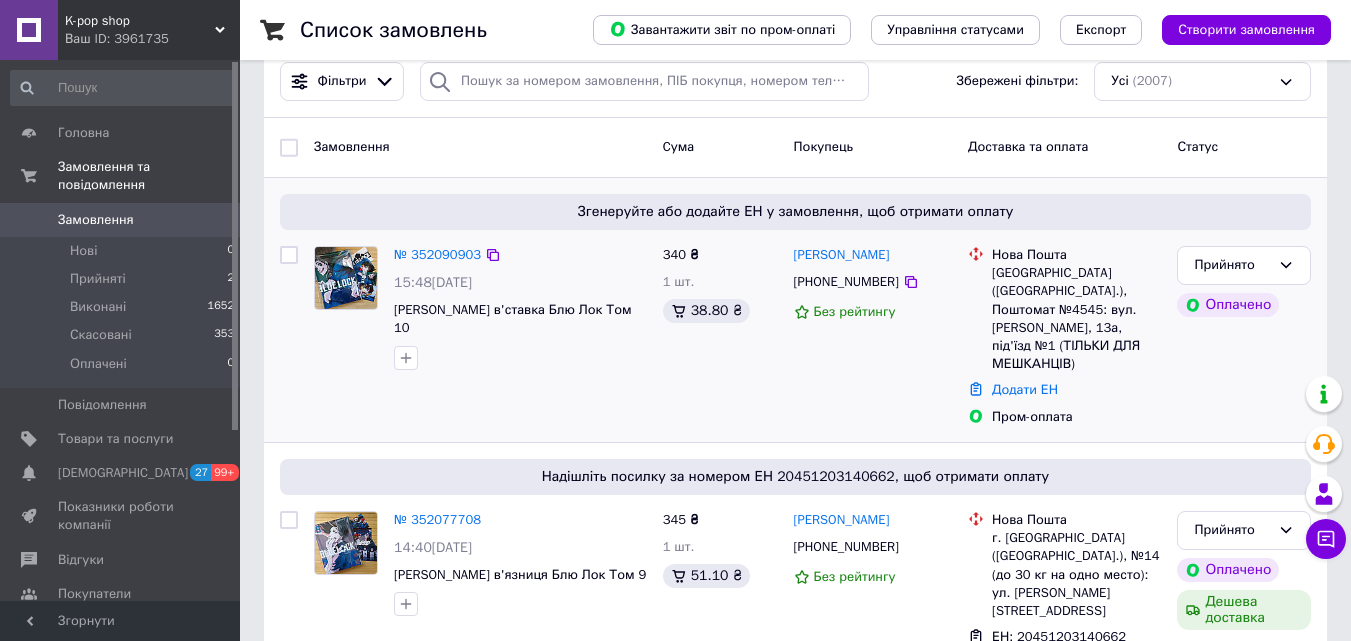 scroll, scrollTop: 200, scrollLeft: 0, axis: vertical 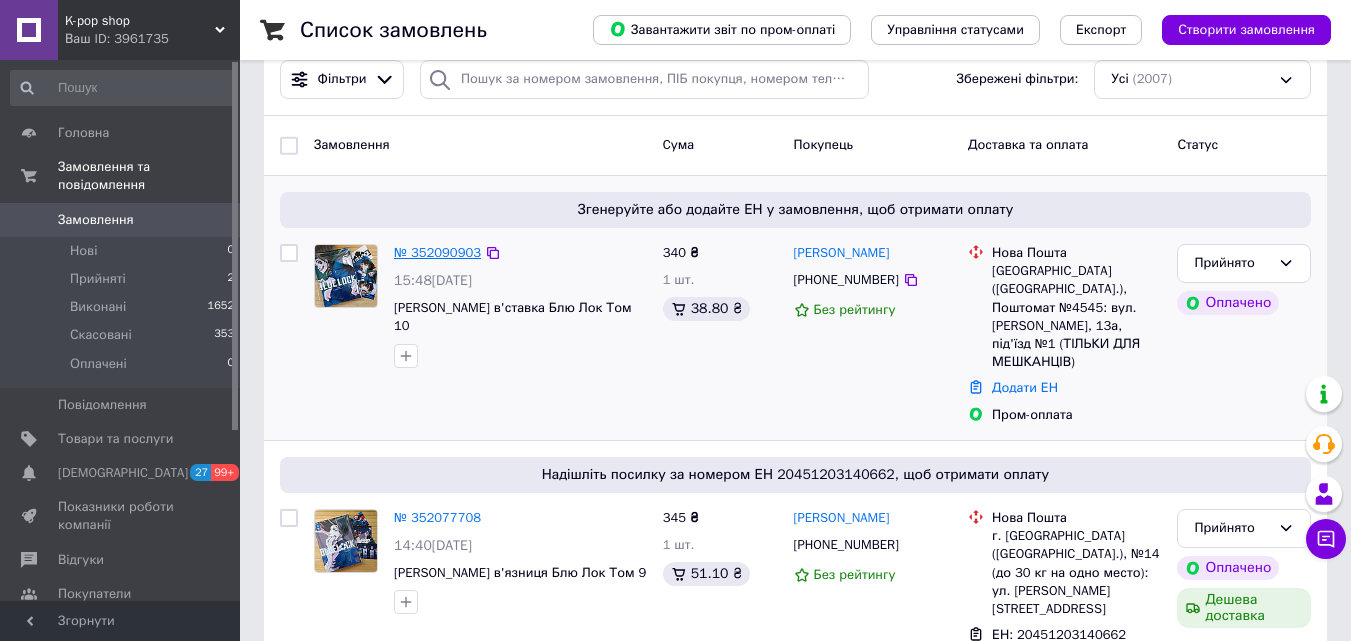 click on "№ 352090903" at bounding box center [437, 252] 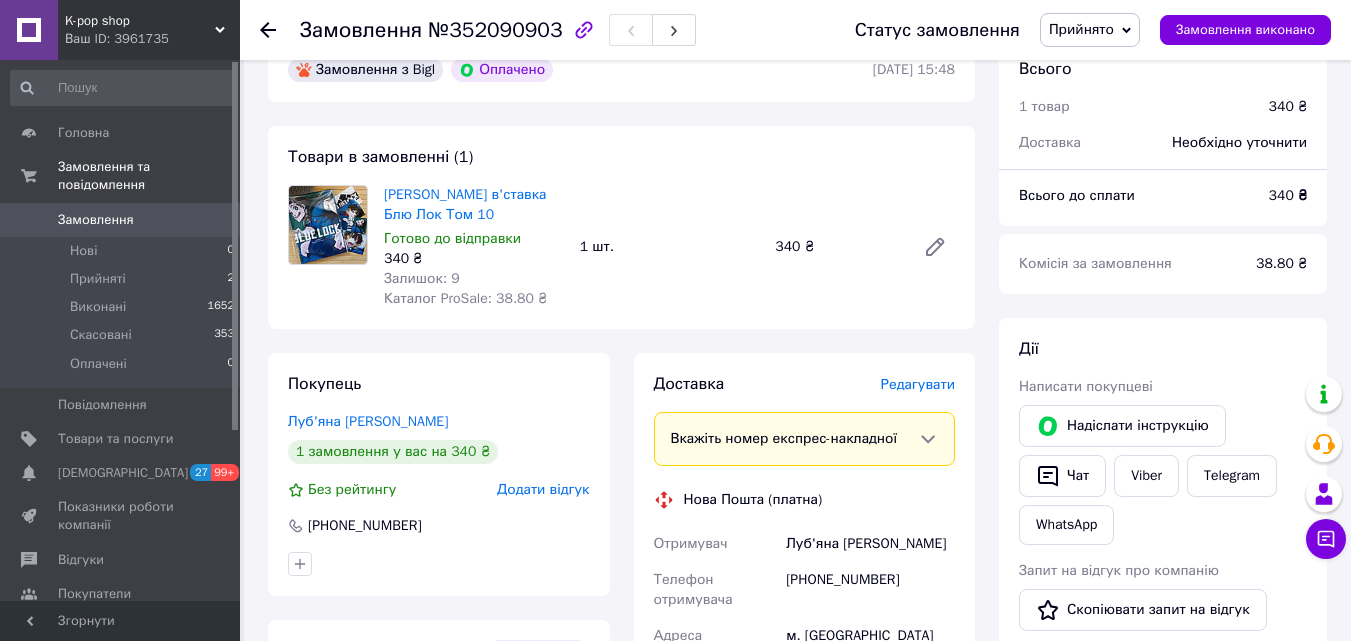 scroll, scrollTop: 0, scrollLeft: 0, axis: both 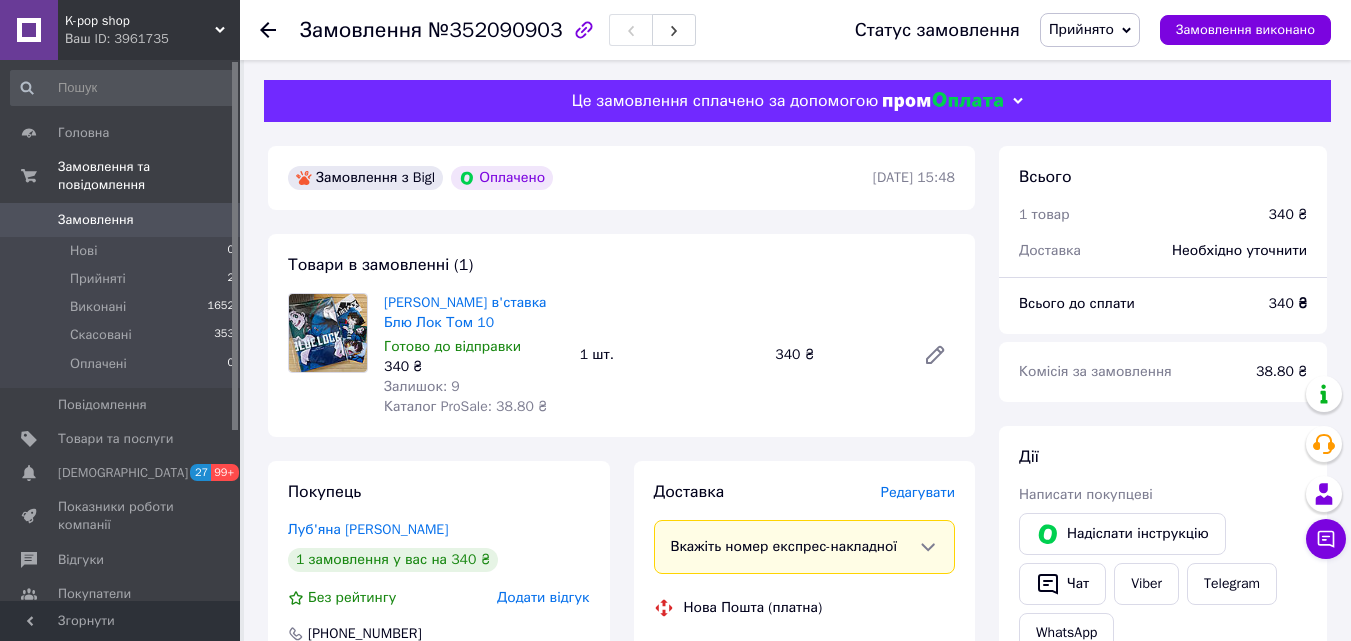 click 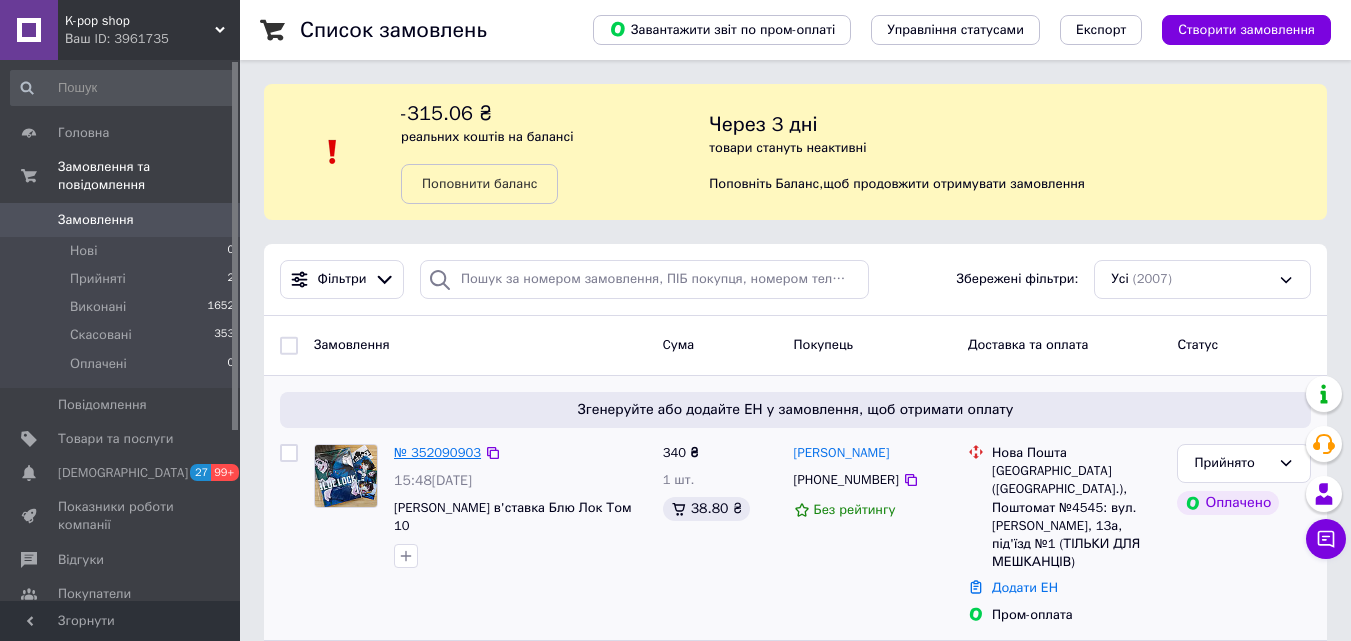 click on "№ 352090903" at bounding box center [437, 452] 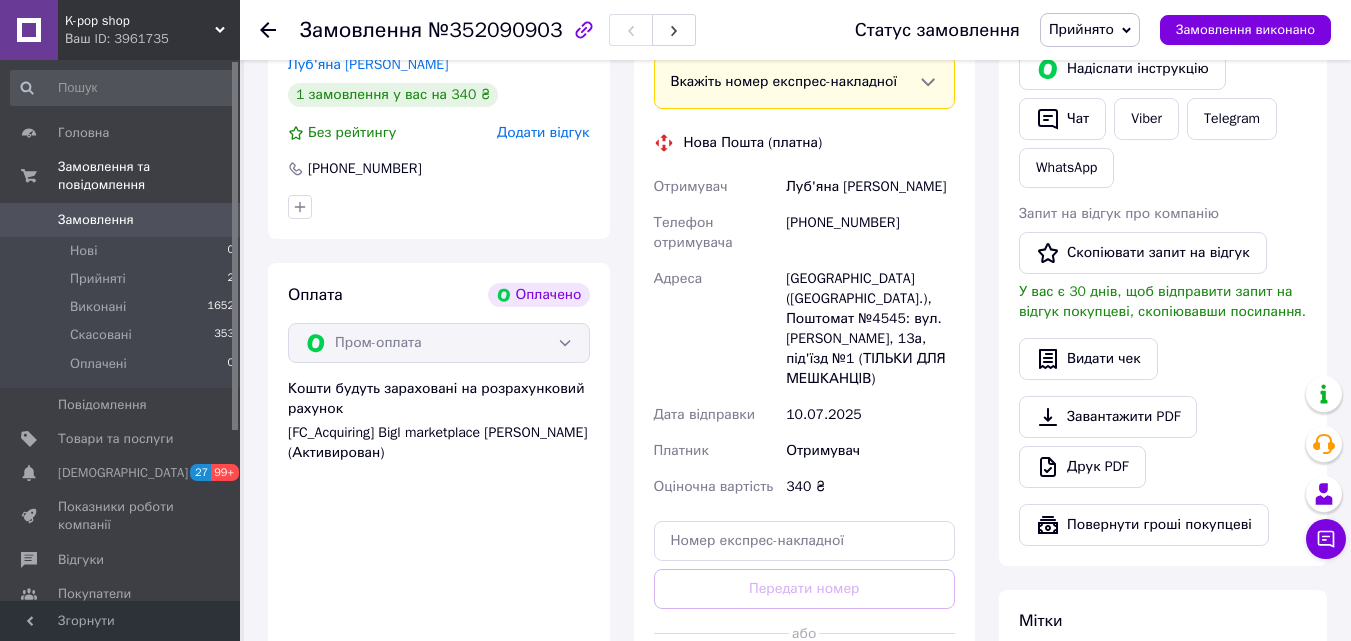 scroll, scrollTop: 500, scrollLeft: 0, axis: vertical 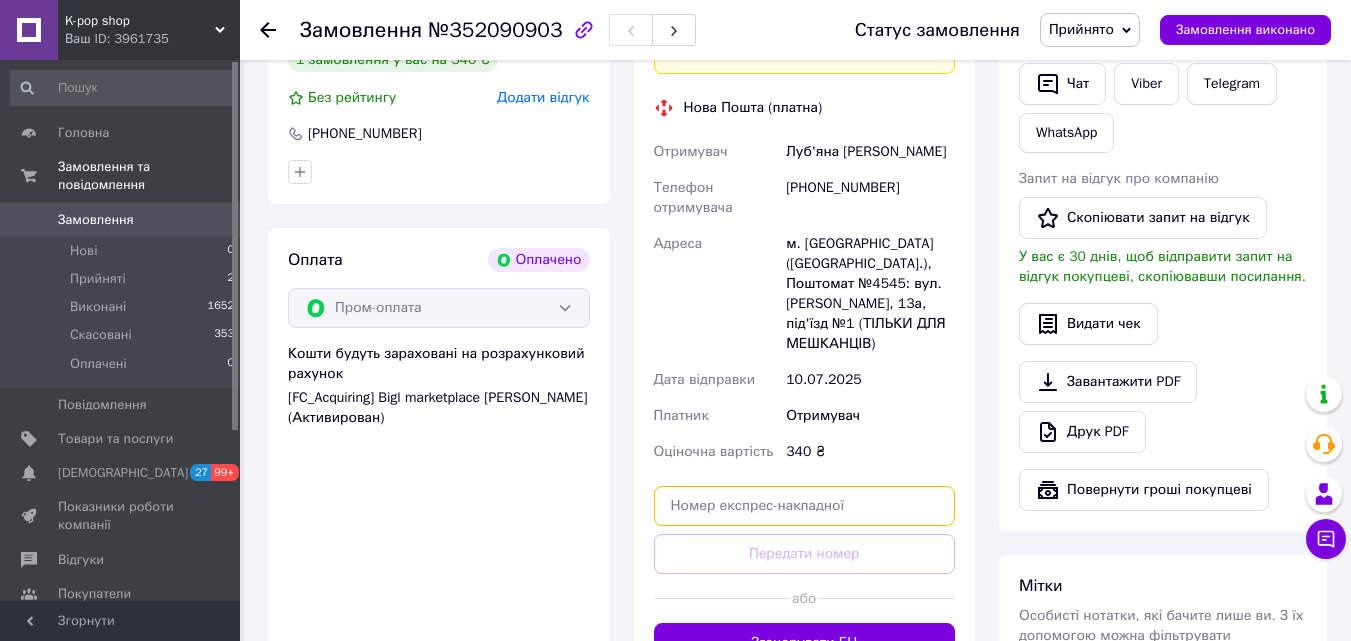 click at bounding box center (805, 506) 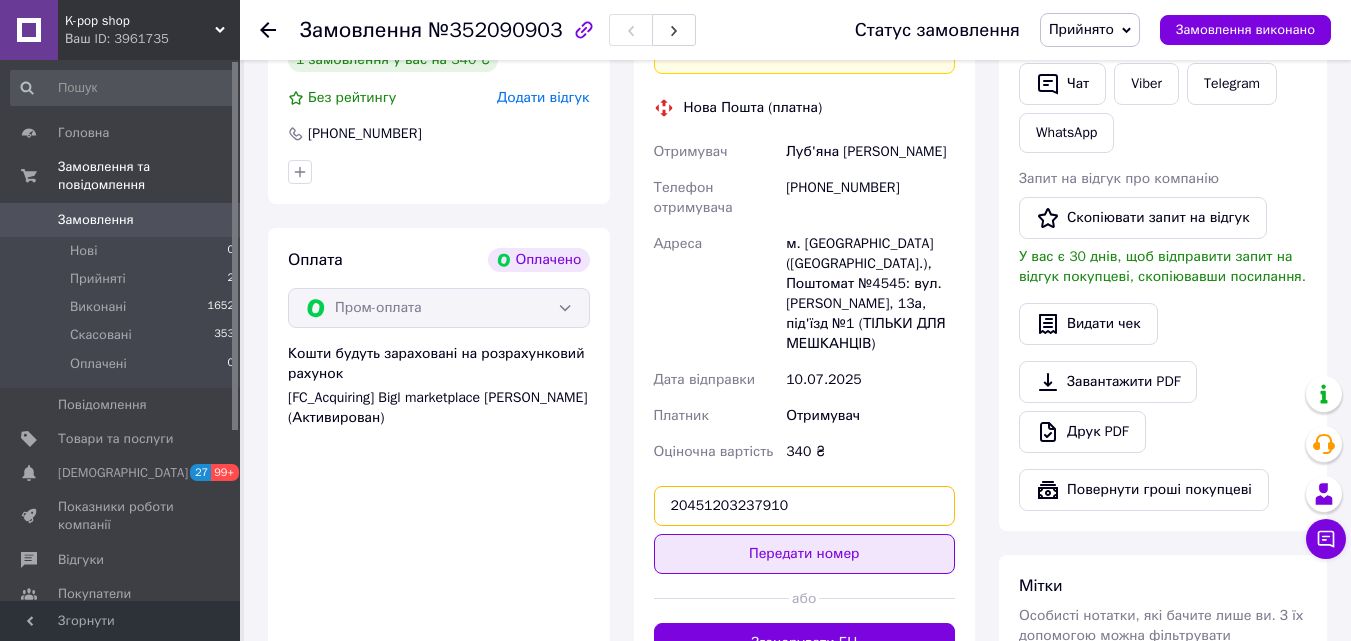 type on "20451203237910" 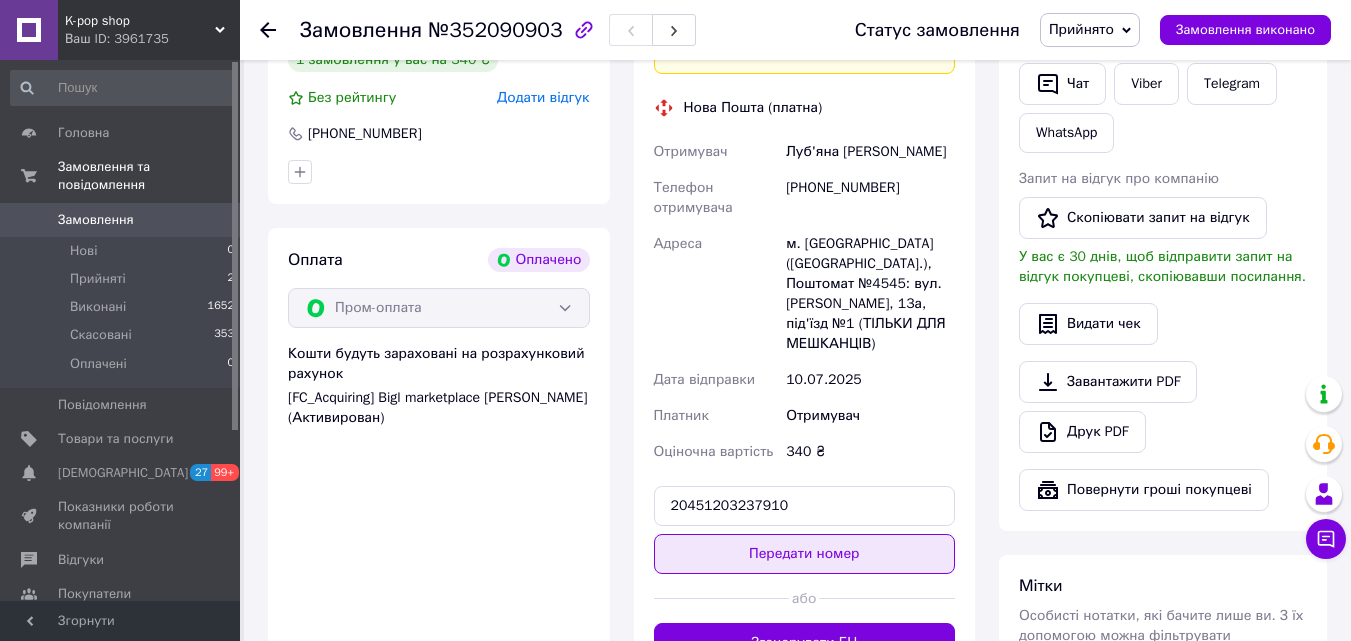 click on "Передати номер" at bounding box center (805, 554) 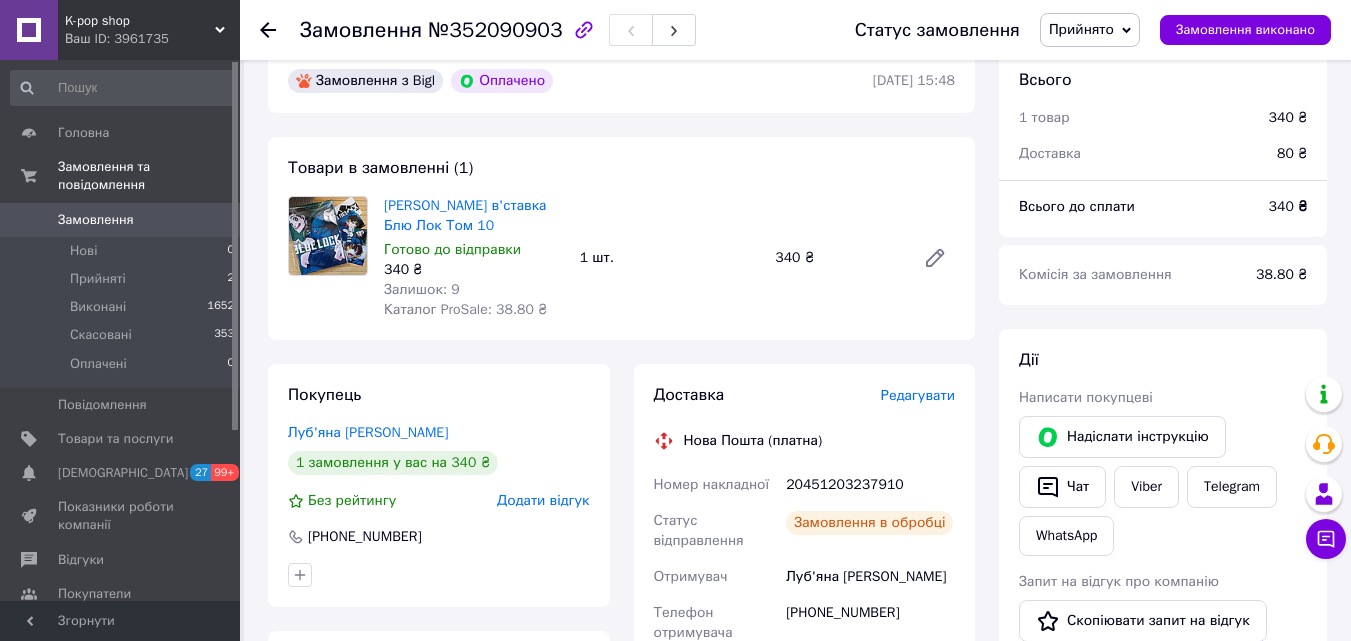scroll, scrollTop: 0, scrollLeft: 0, axis: both 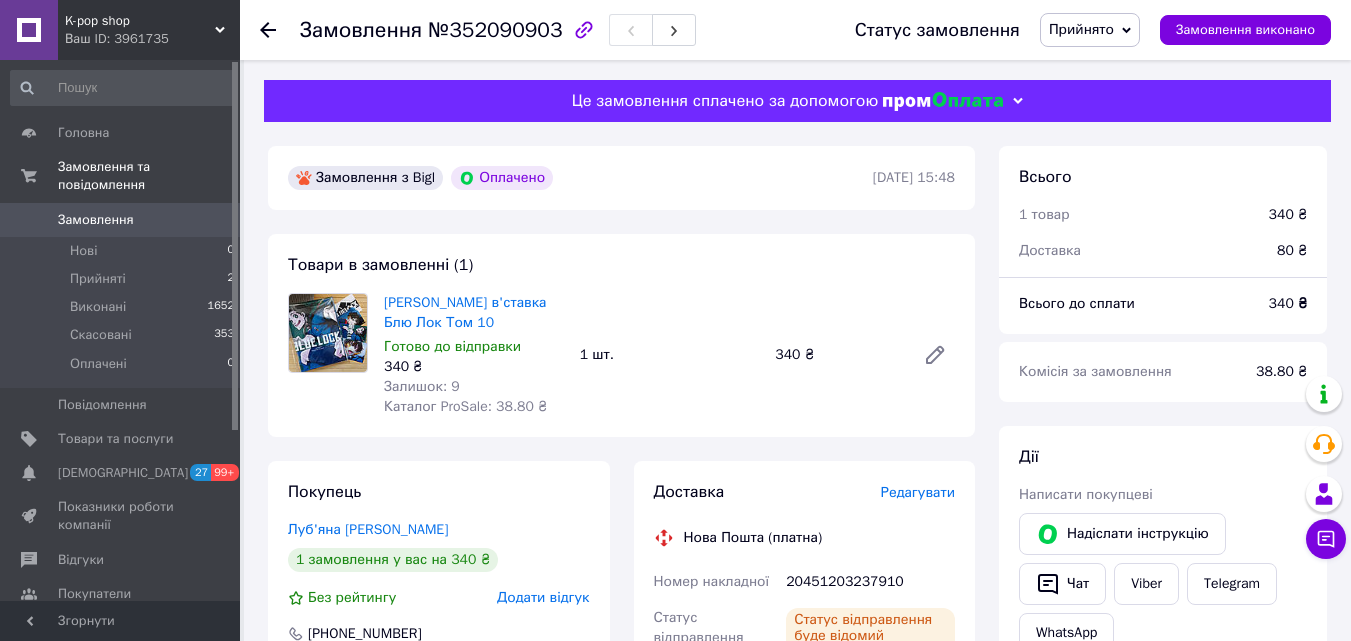 click 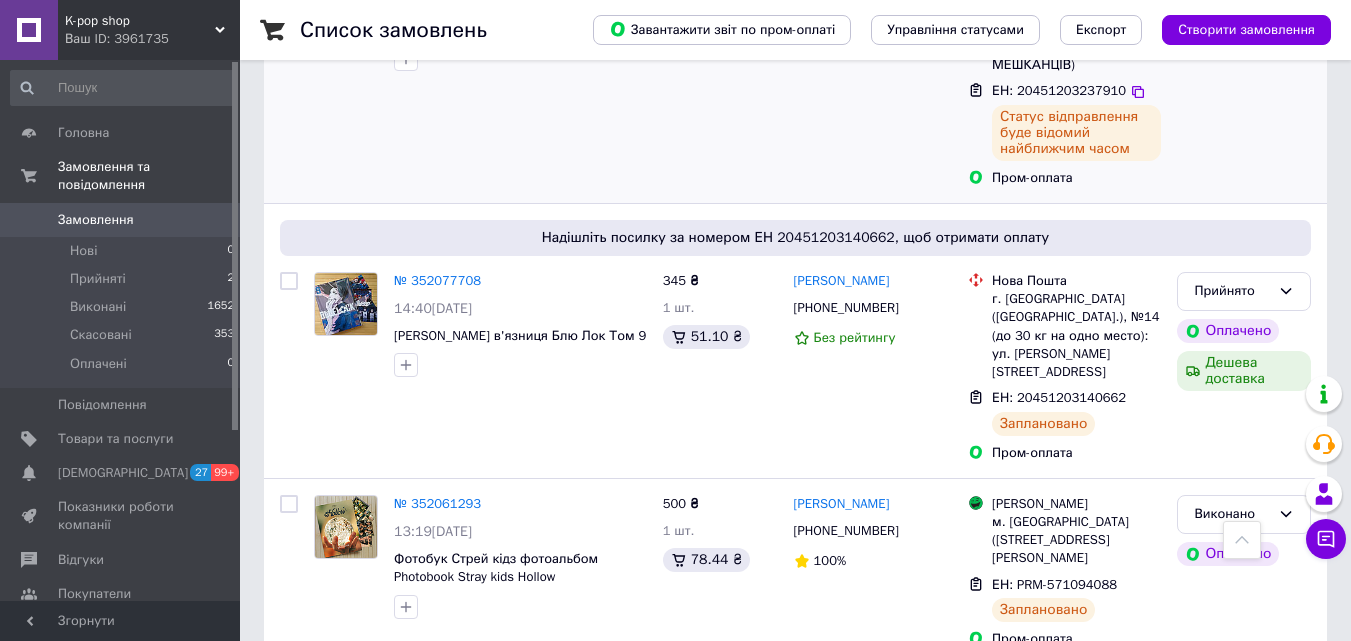 scroll, scrollTop: 500, scrollLeft: 0, axis: vertical 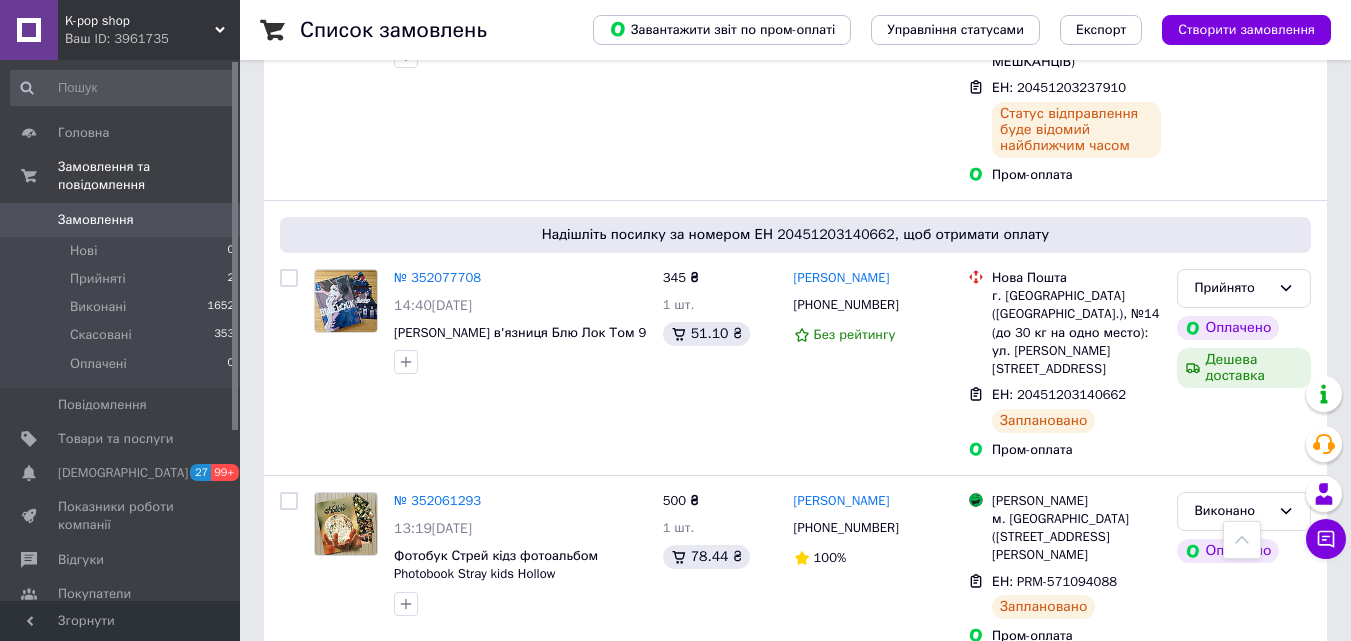 click on "Список замовлень   Завантажити звіт по пром-оплаті Управління статусами Експорт Створити замовлення -315.06 ₴ реальних коштів на балансі Поповнити баланс Через 3 дні товари стануть неактивні Поповніть Баланс ,  щоб продовжити отримувати замовлення Фільтри Збережені фільтри: Усі (2007) Замовлення Cума Покупець Доставка та оплата Статус ЕН не знайдено, або вона була видалена № 352090903 15:48, 10.07.2025 Мунеюки Канесіро Синя в'ставка Блю Лок Том 10 340 ₴ 1 шт. 38.80 ₴ Валентина Луб'яна +380508424645 Без рейтингу Нова Пошта ЕН: 20451203237910 Пром-оплата Прийнято Оплачено № 352077708 14:40, 10.07.2025 1" at bounding box center [795, 1800] 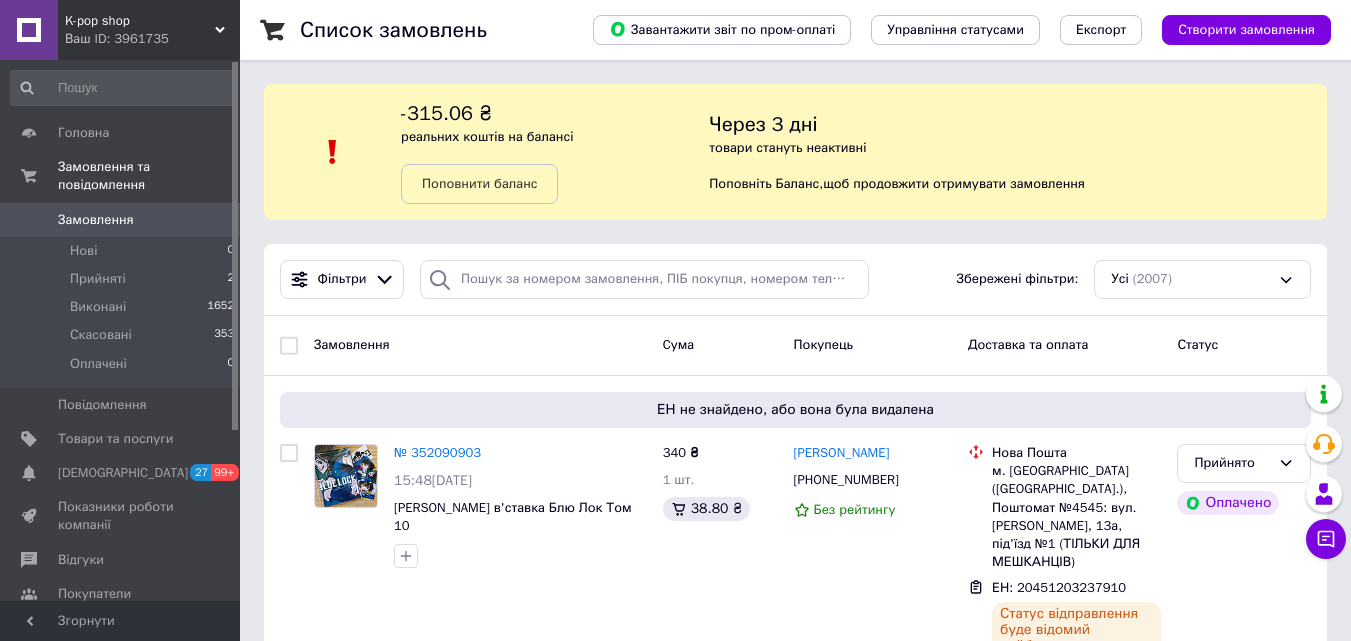 scroll, scrollTop: 300, scrollLeft: 0, axis: vertical 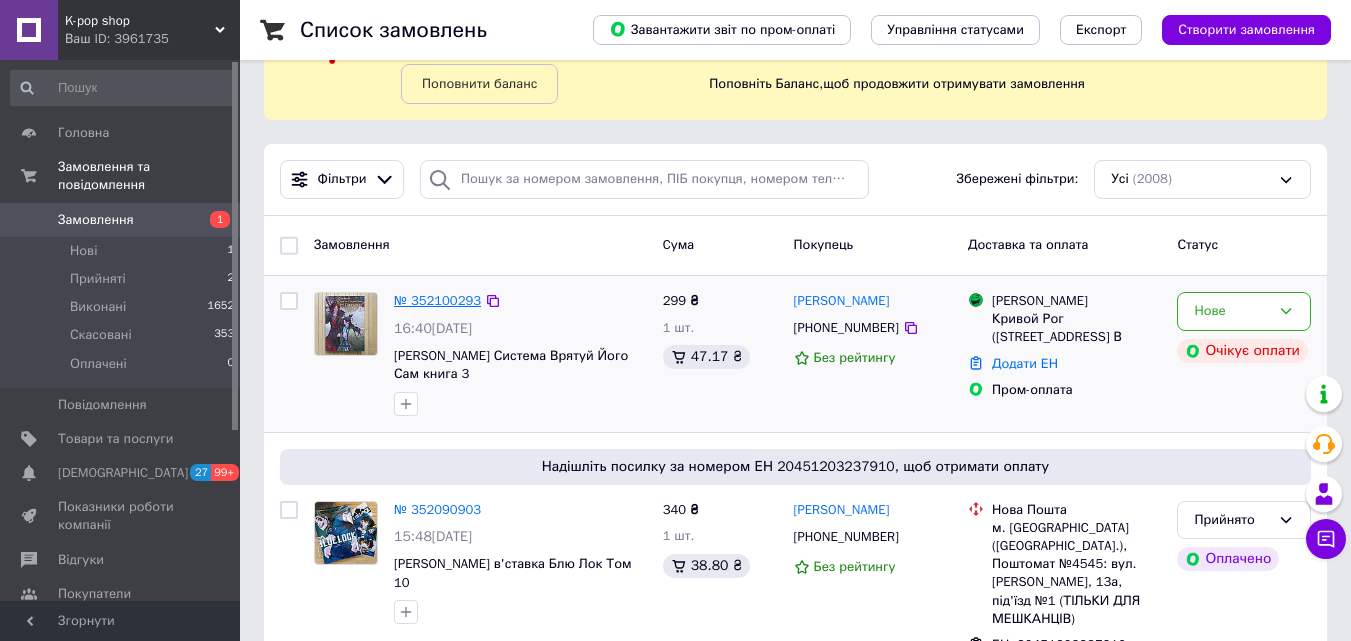 click on "№ 352100293" at bounding box center [437, 300] 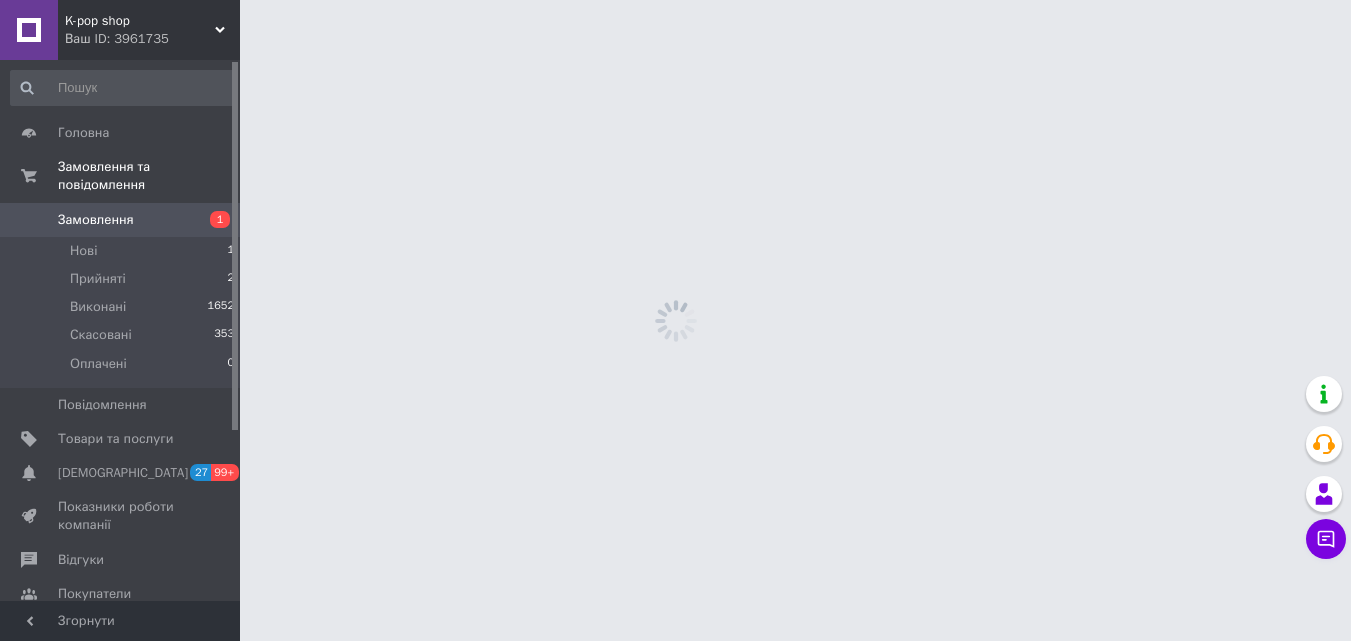 scroll, scrollTop: 0, scrollLeft: 0, axis: both 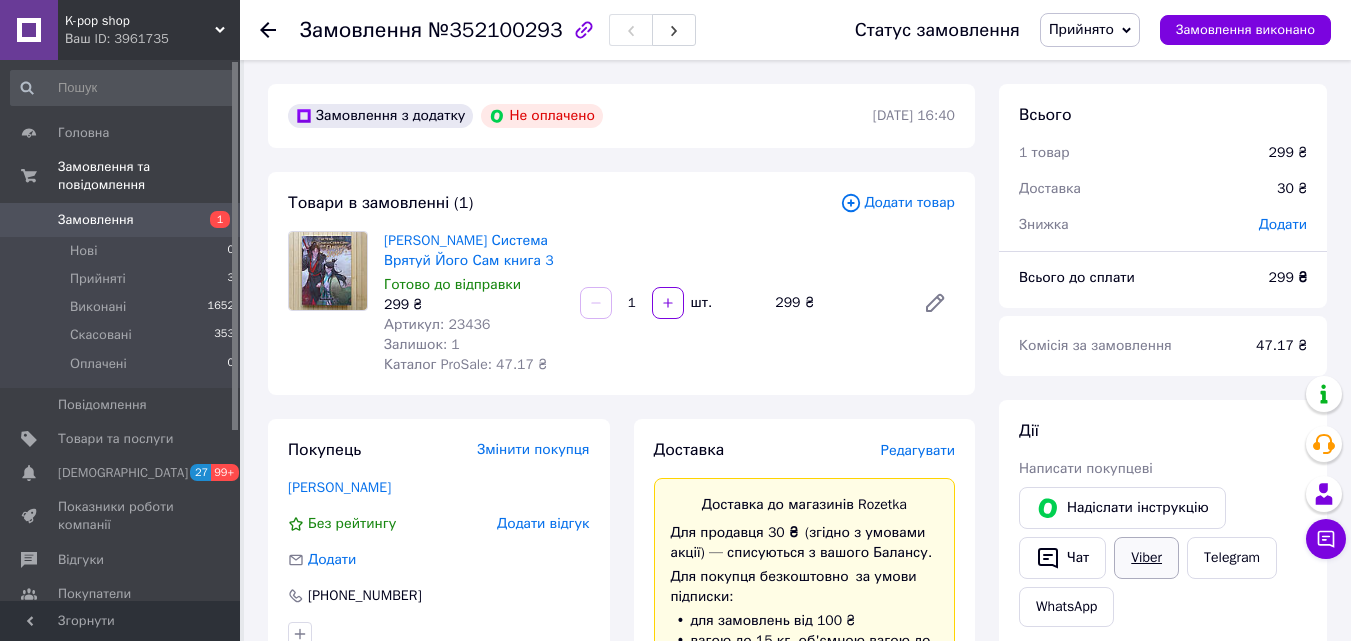 click on "Viber" at bounding box center (1146, 558) 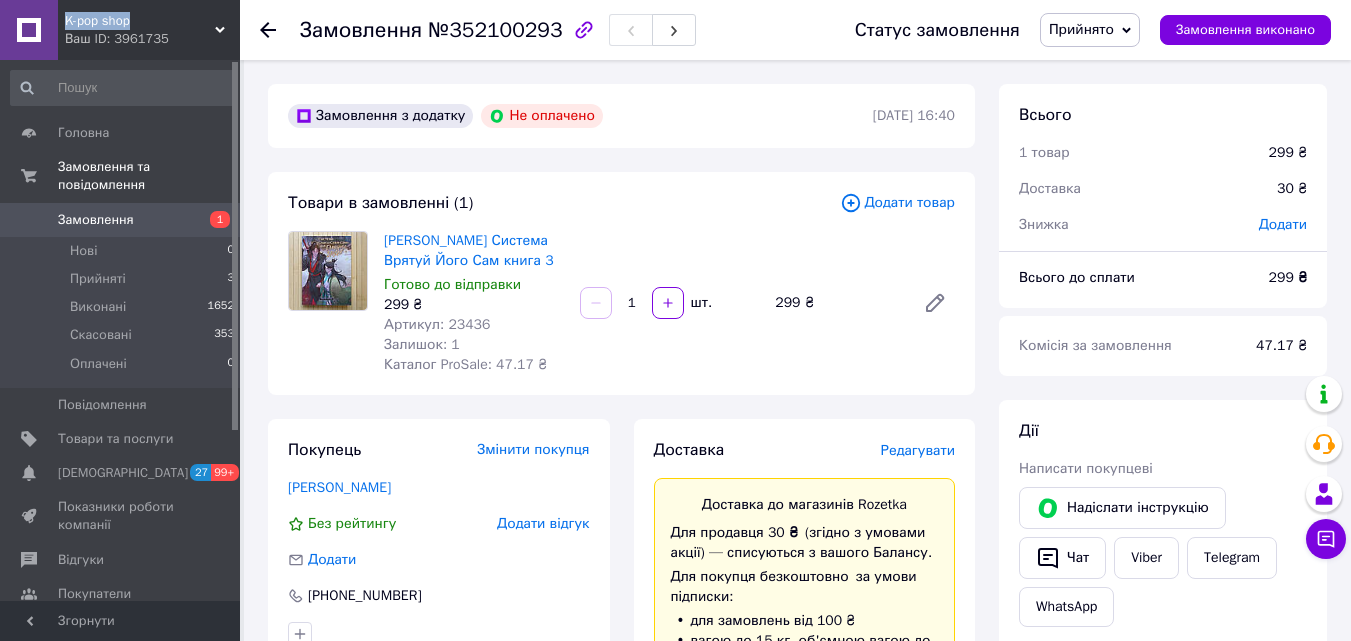 drag, startPoint x: 153, startPoint y: 14, endPoint x: 12, endPoint y: 21, distance: 141.17365 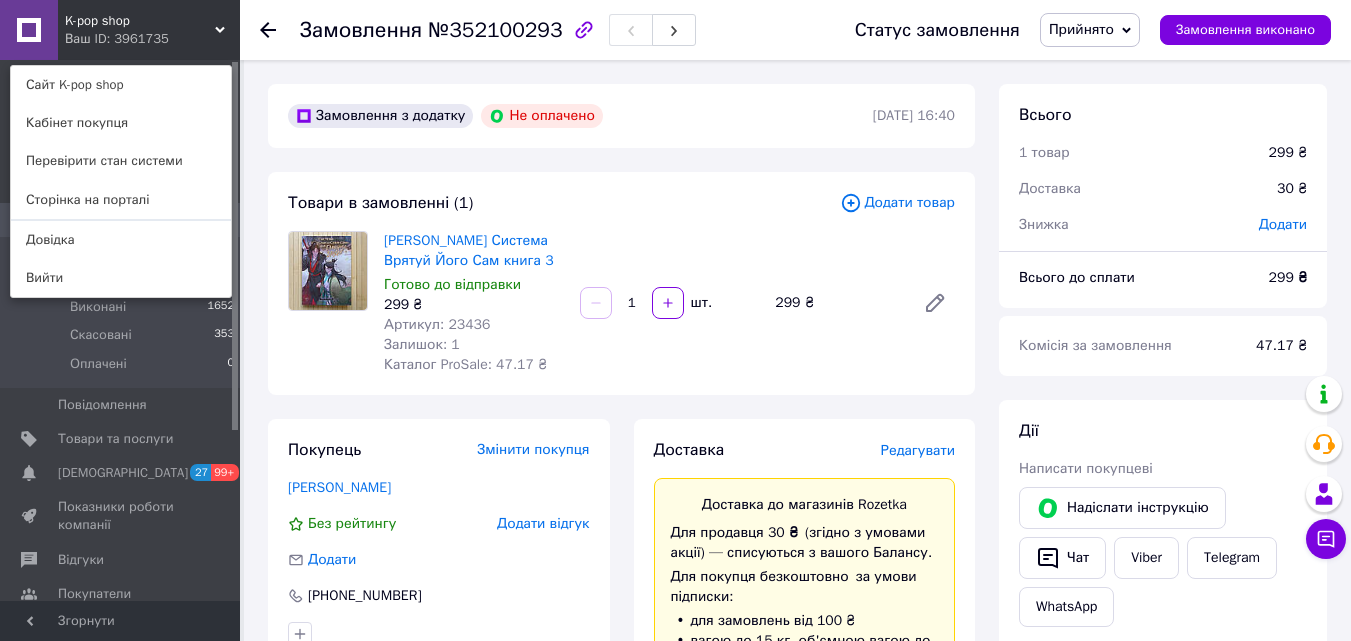 drag, startPoint x: 1235, startPoint y: 386, endPoint x: 1122, endPoint y: 400, distance: 113.86395 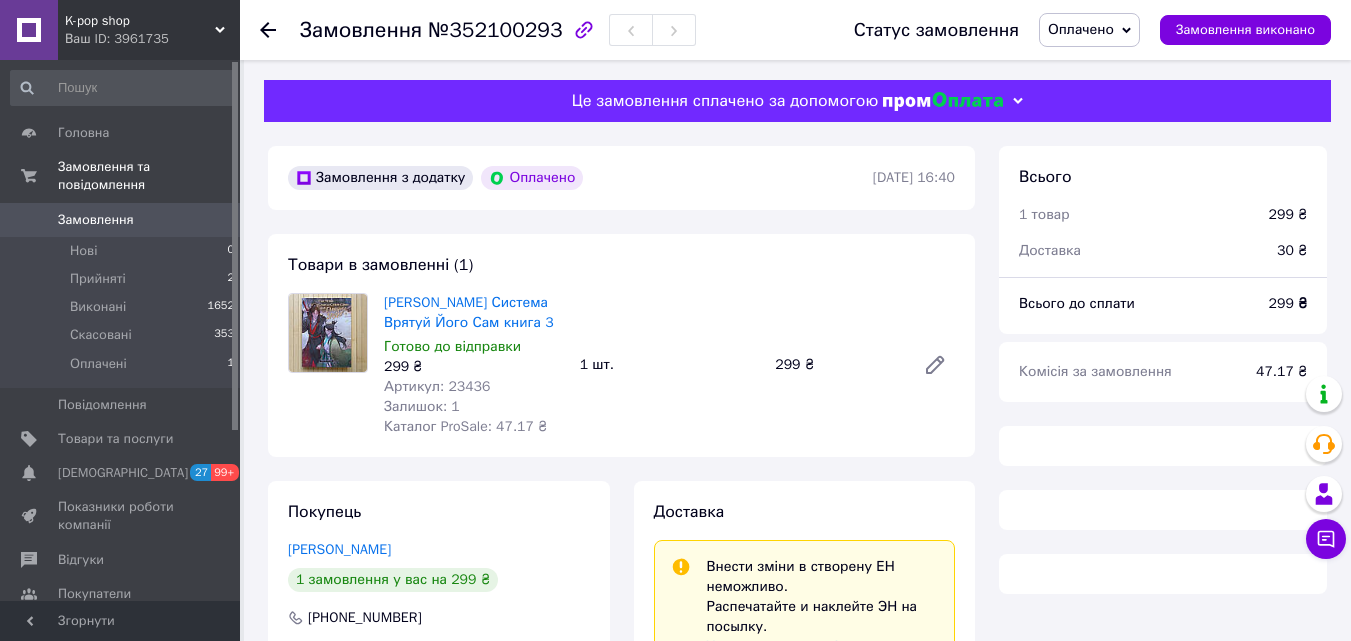 scroll, scrollTop: 63, scrollLeft: 0, axis: vertical 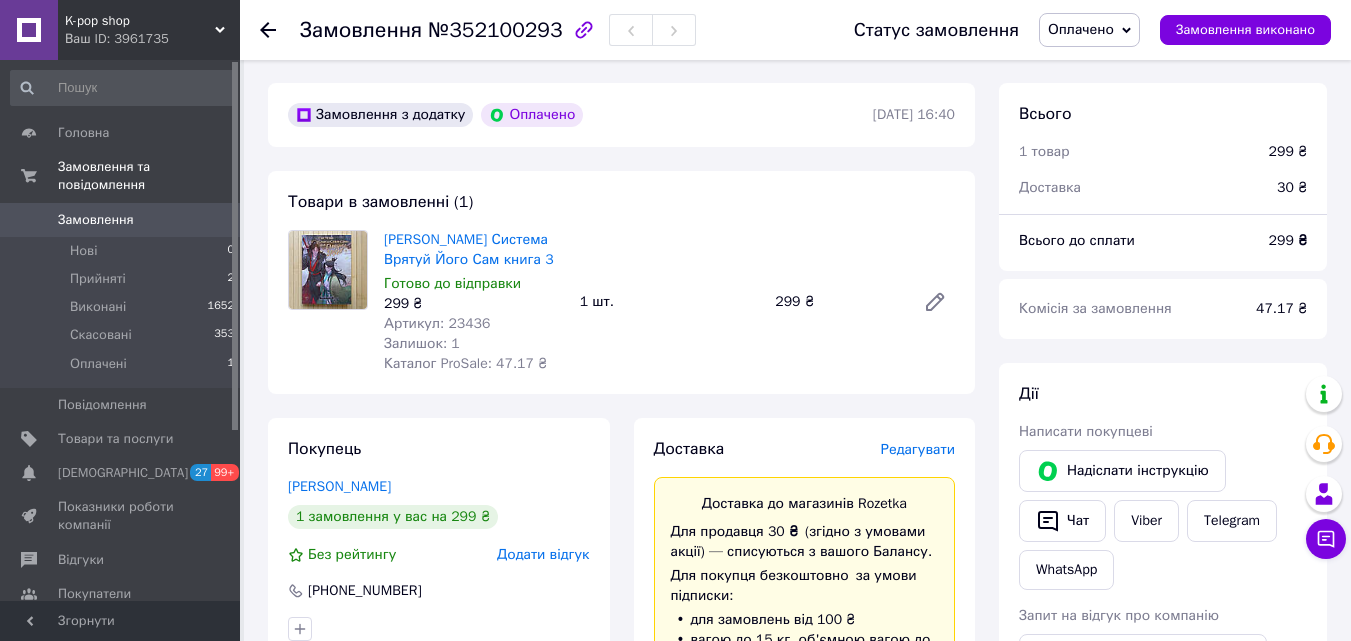 click on "Всього 1 товар 299 ₴ Доставка 30 ₴ Всього до сплати 299 ₴ Комісія за замовлення 47.17 ₴ Дії Написати покупцеві   Надіслати інструкцію   Чат Viber Telegram WhatsApp Запит на відгук про компанію   Скопіювати запит на відгук У вас є 30 днів, щоб відправити запит на відгук покупцеві, скопіювавши посилання.   Видати чек   Завантажити PDF   Друк PDF   Повернути гроші покупцеві [PERSON_NAME] Особисті нотатки, які бачите лише ви. З їх допомогою можна фільтрувати замовлення Примітки Залишилося 300 символів Очистити Зберегти" at bounding box center [1163, 767] 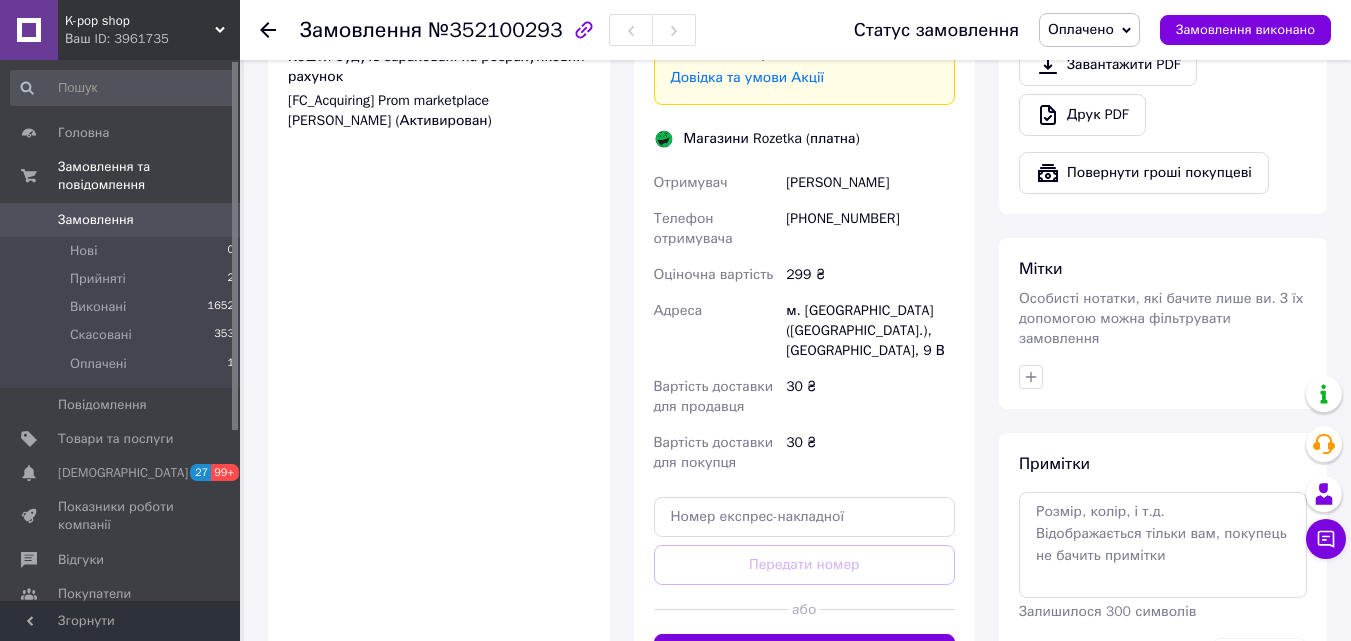 scroll, scrollTop: 863, scrollLeft: 0, axis: vertical 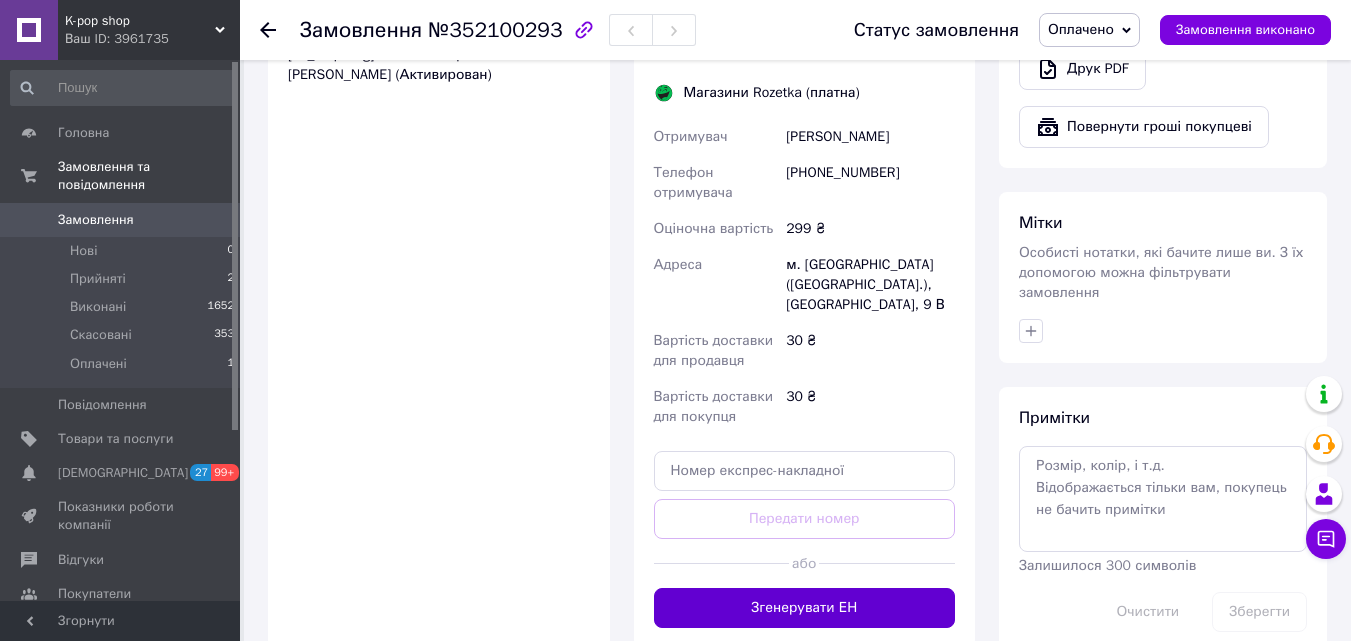 click on "Згенерувати ЕН" at bounding box center (805, 608) 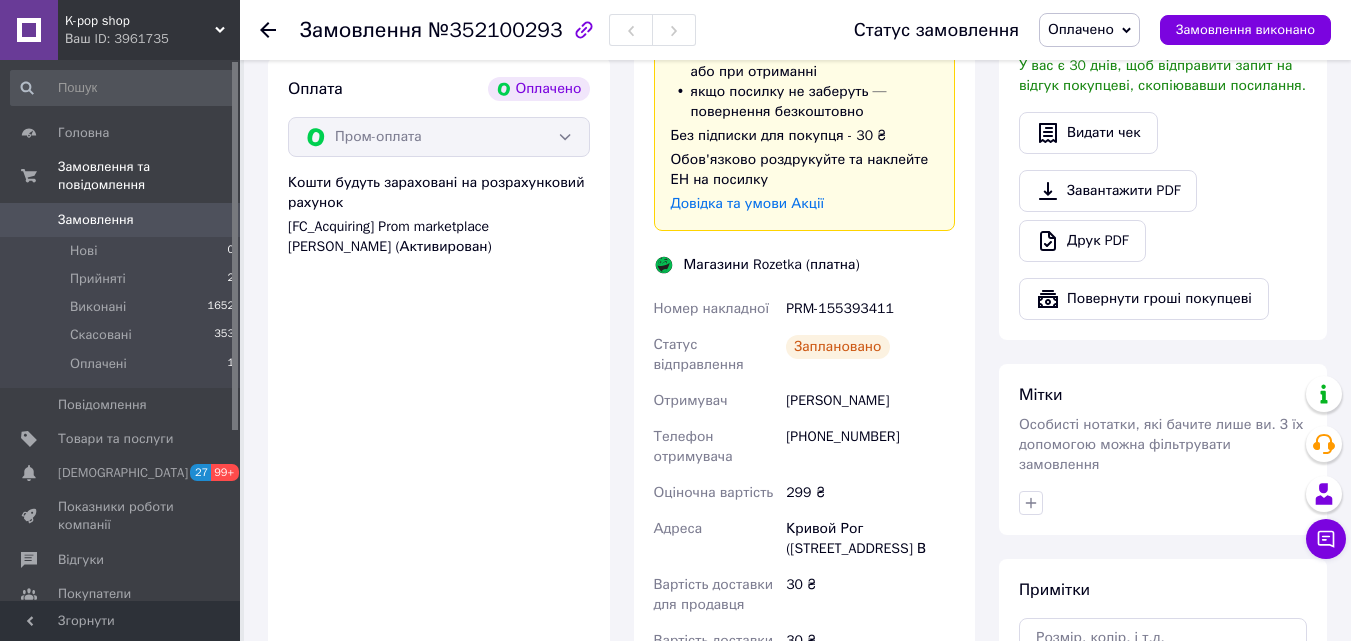 scroll, scrollTop: 663, scrollLeft: 0, axis: vertical 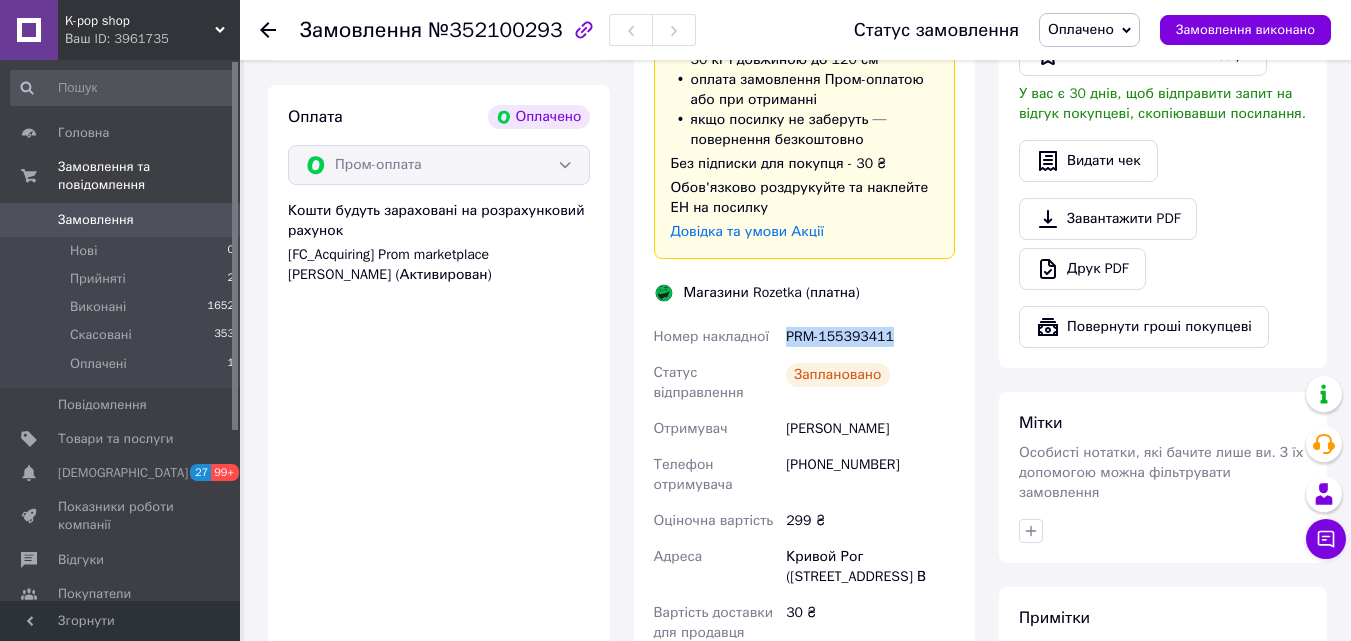 drag, startPoint x: 910, startPoint y: 338, endPoint x: 790, endPoint y: 332, distance: 120.14991 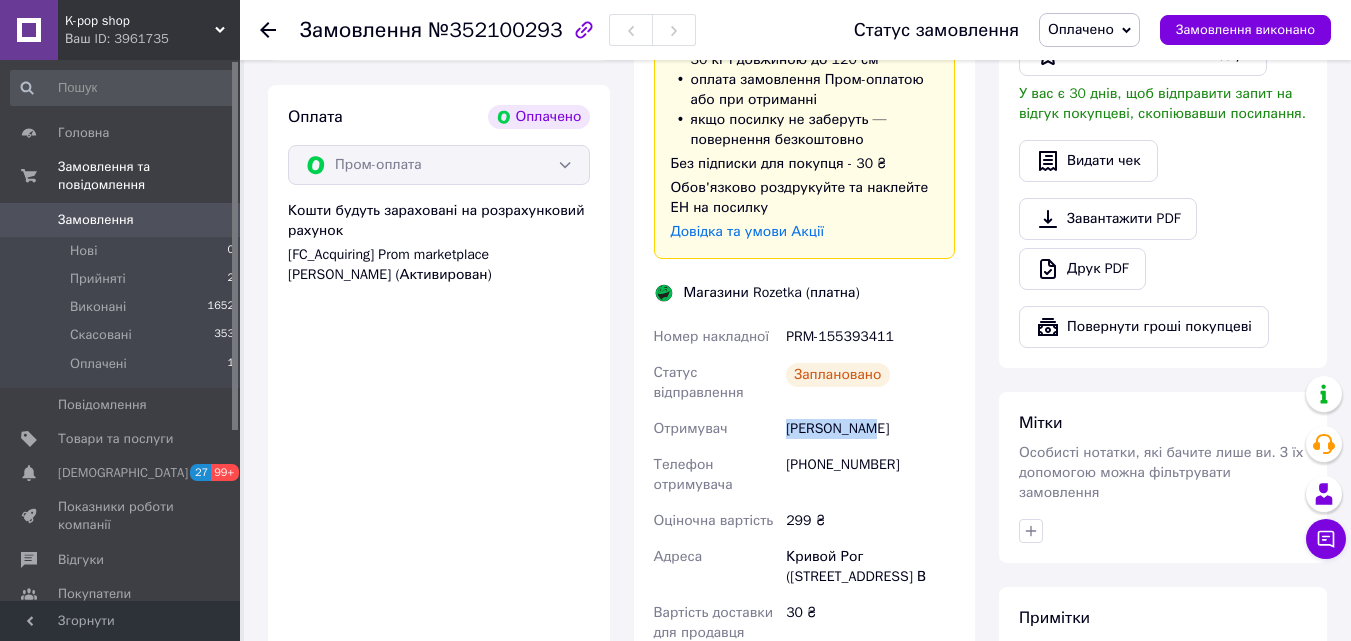 drag, startPoint x: 896, startPoint y: 427, endPoint x: 773, endPoint y: 428, distance: 123.00407 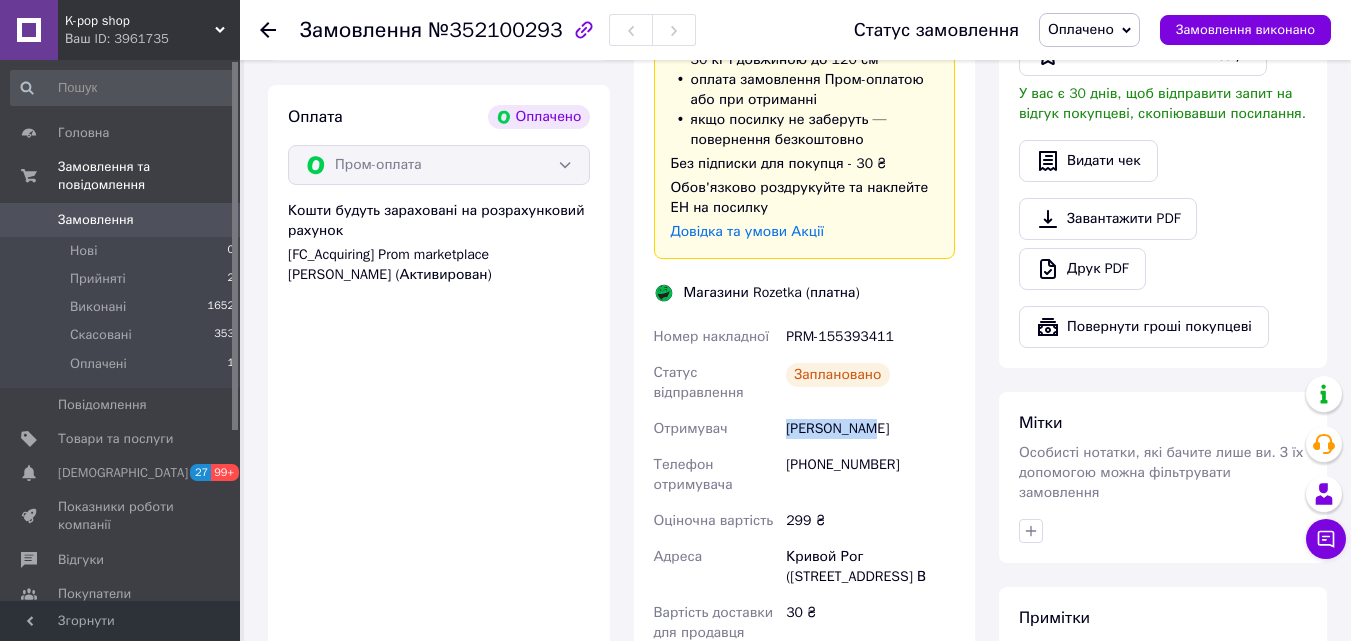 click on "Мітки Особисті нотатки, які бачите лише ви. З їх допомогою можна фільтрувати замовлення" at bounding box center [1163, 477] 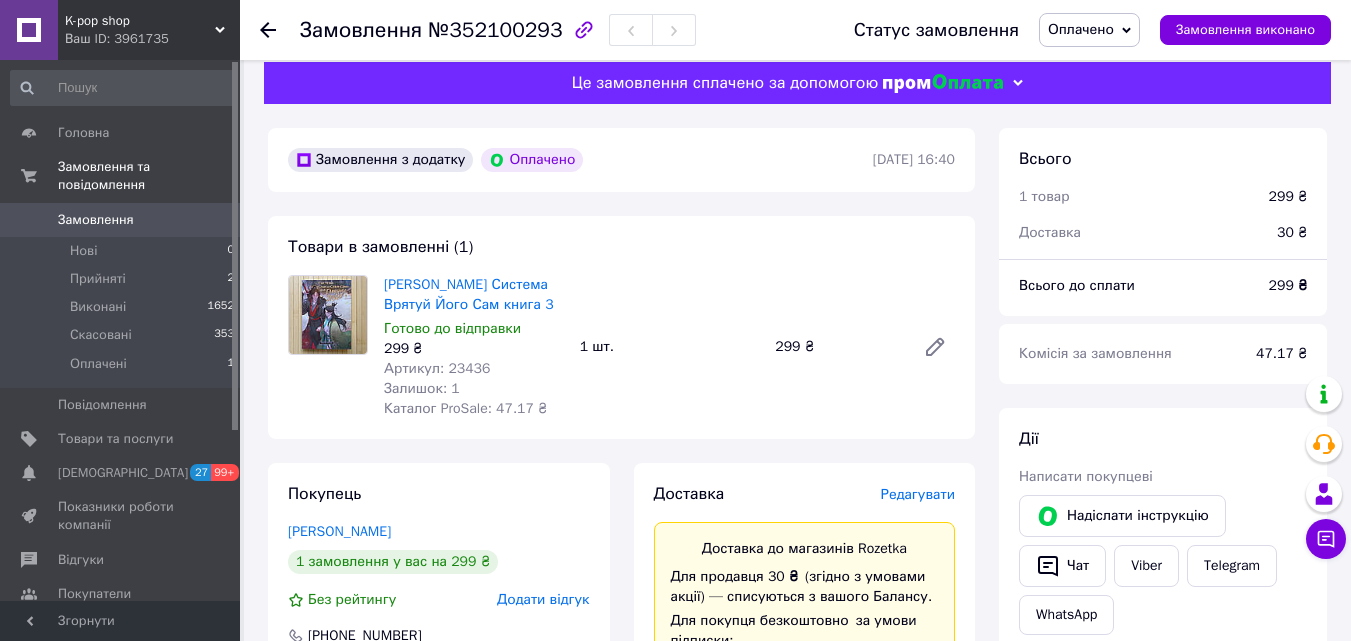 scroll, scrollTop: 0, scrollLeft: 0, axis: both 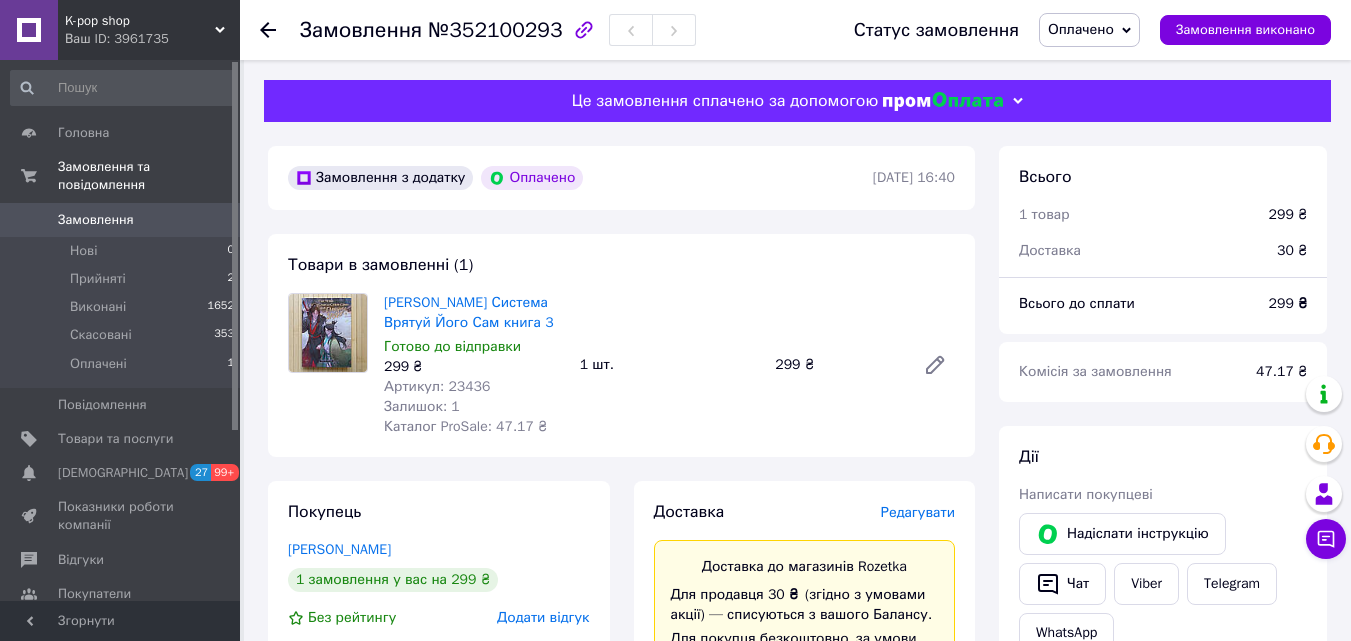 drag, startPoint x: 1194, startPoint y: 416, endPoint x: 799, endPoint y: 355, distance: 399.68237 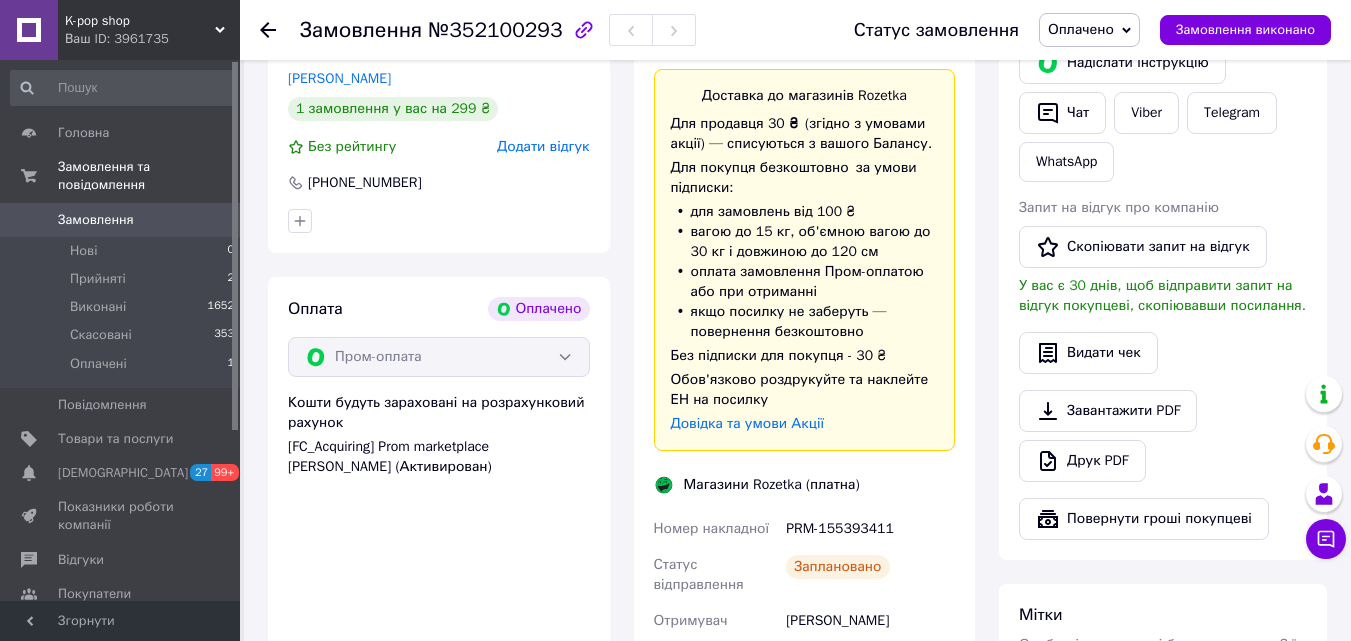 scroll, scrollTop: 500, scrollLeft: 0, axis: vertical 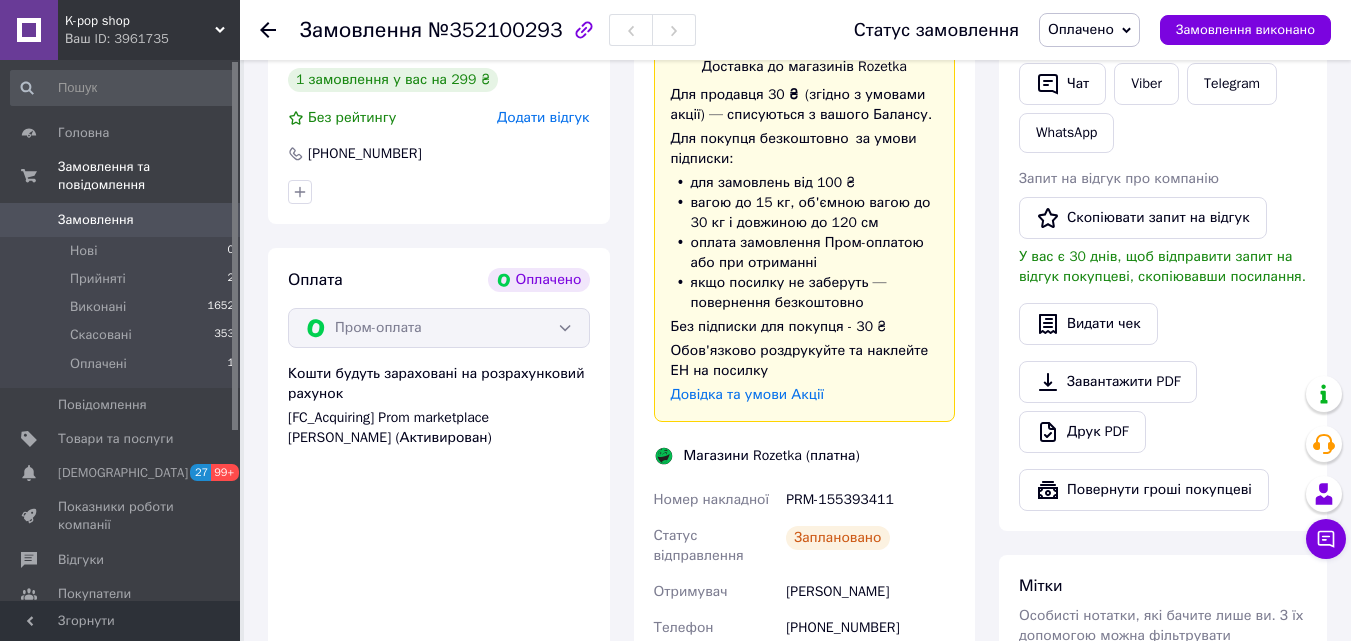 click 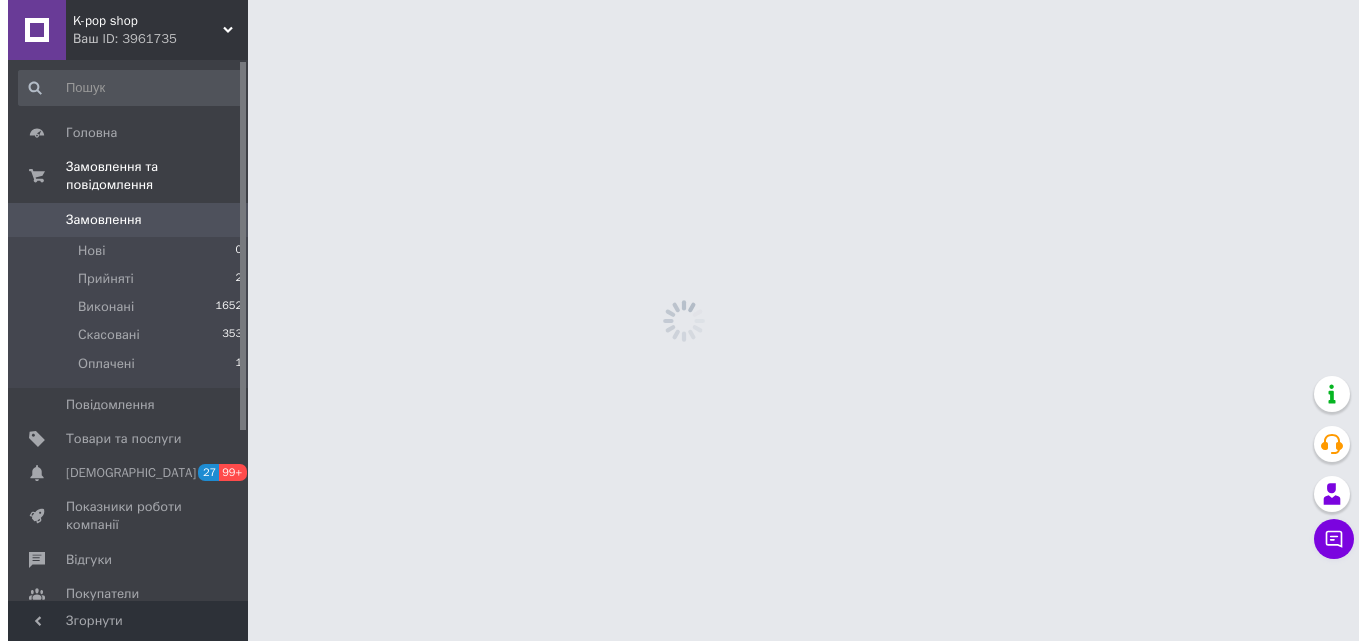 scroll, scrollTop: 0, scrollLeft: 0, axis: both 